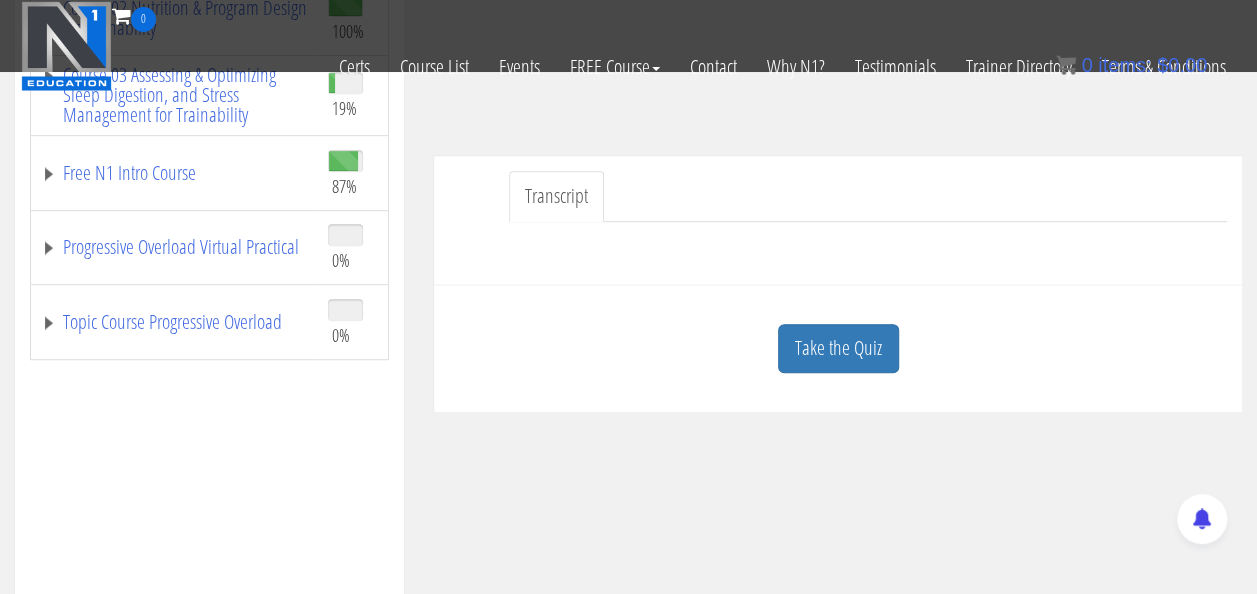scroll, scrollTop: 444, scrollLeft: 0, axis: vertical 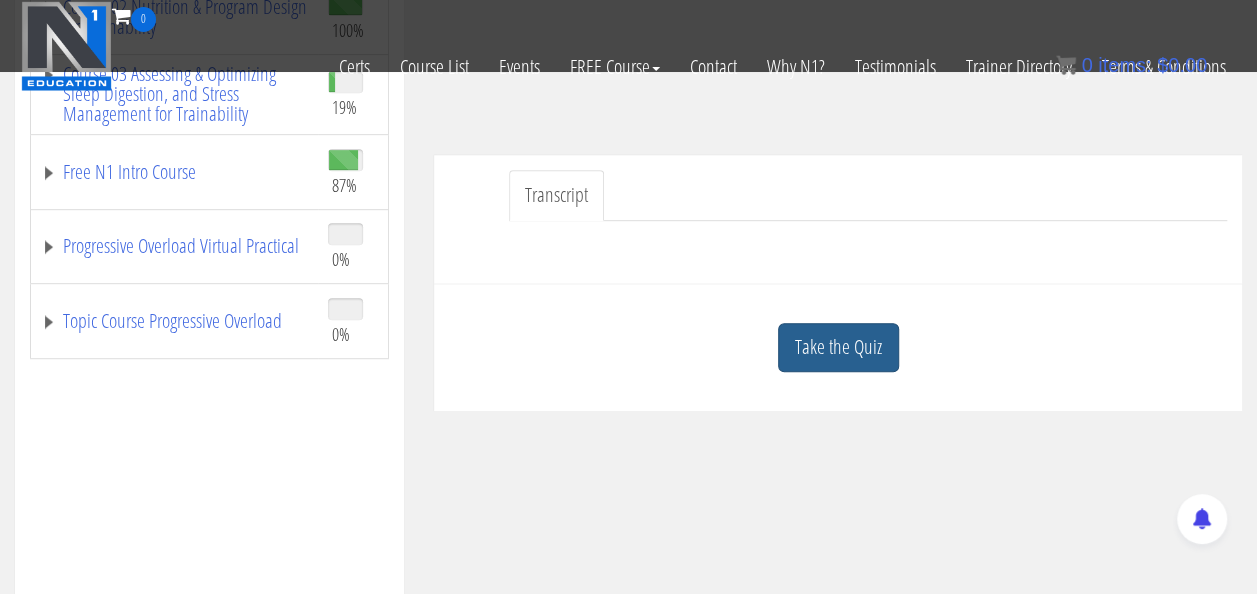 click on "Take the Quiz" at bounding box center [838, 347] 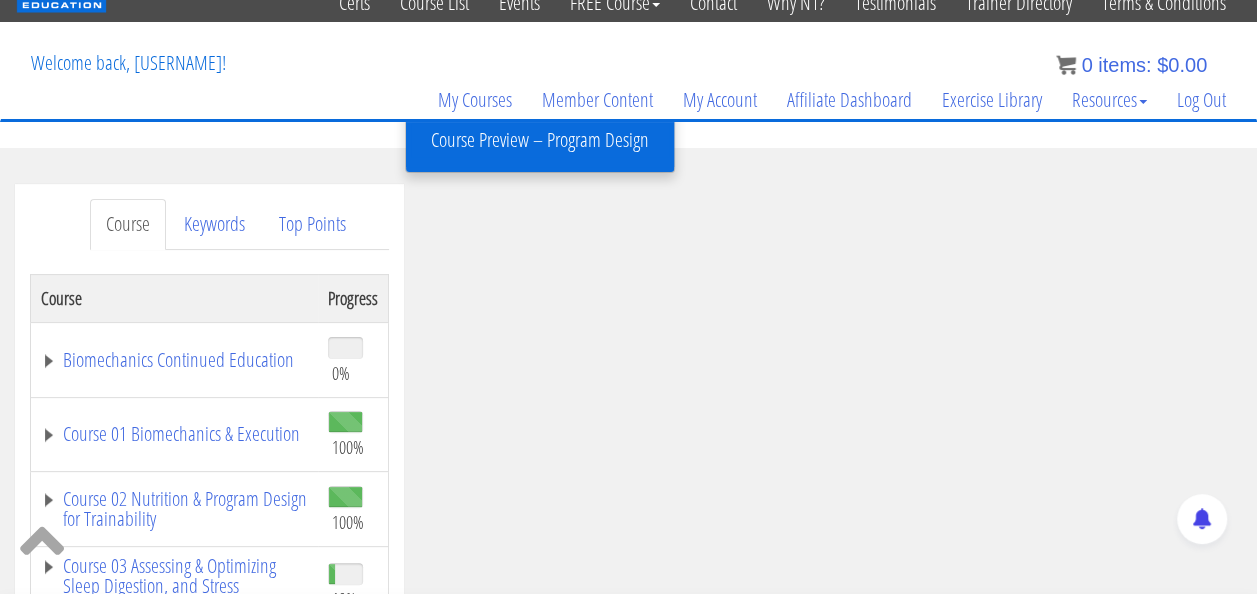 scroll, scrollTop: 78, scrollLeft: 0, axis: vertical 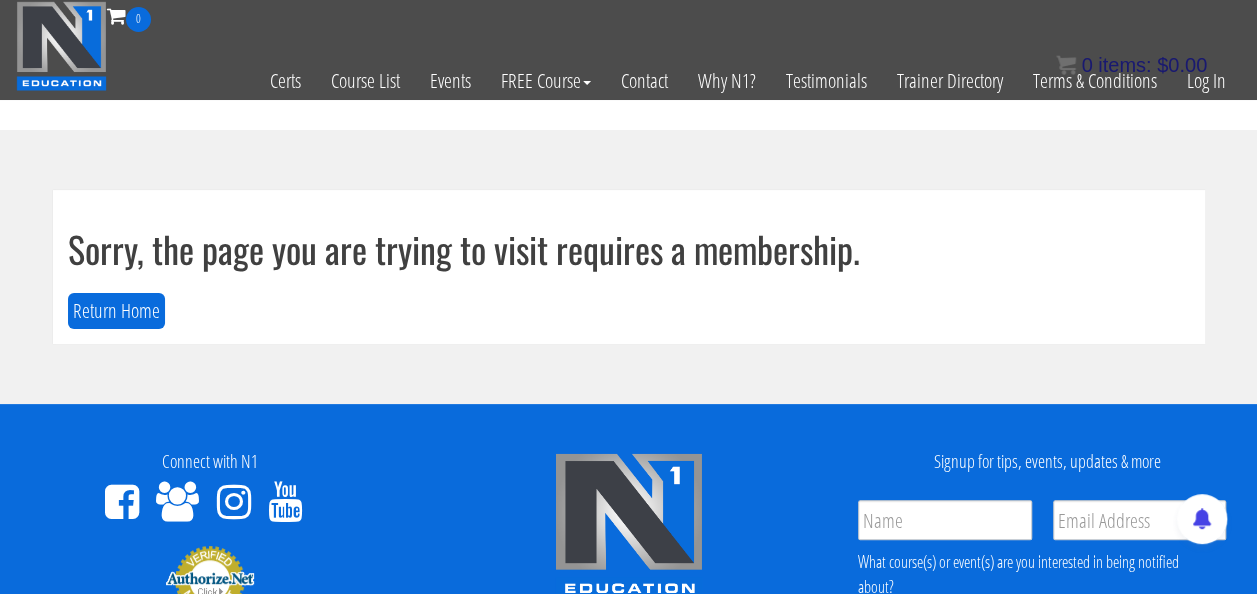 click on "$ 0.00" at bounding box center (1182, 65) 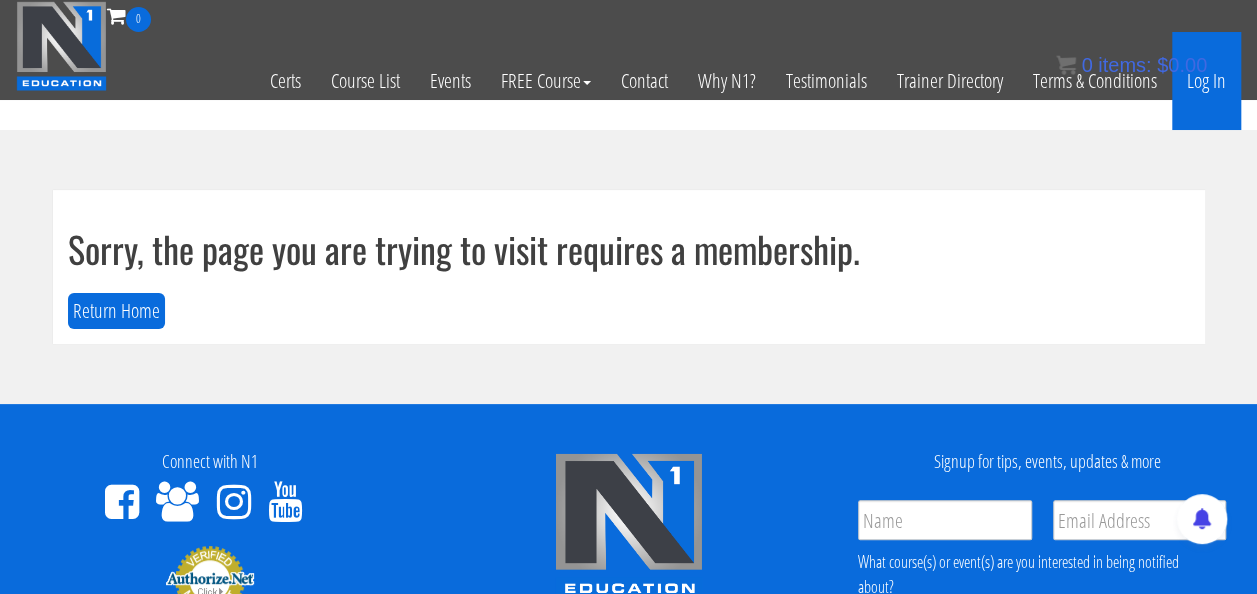 click on "Log In" at bounding box center (1206, 81) 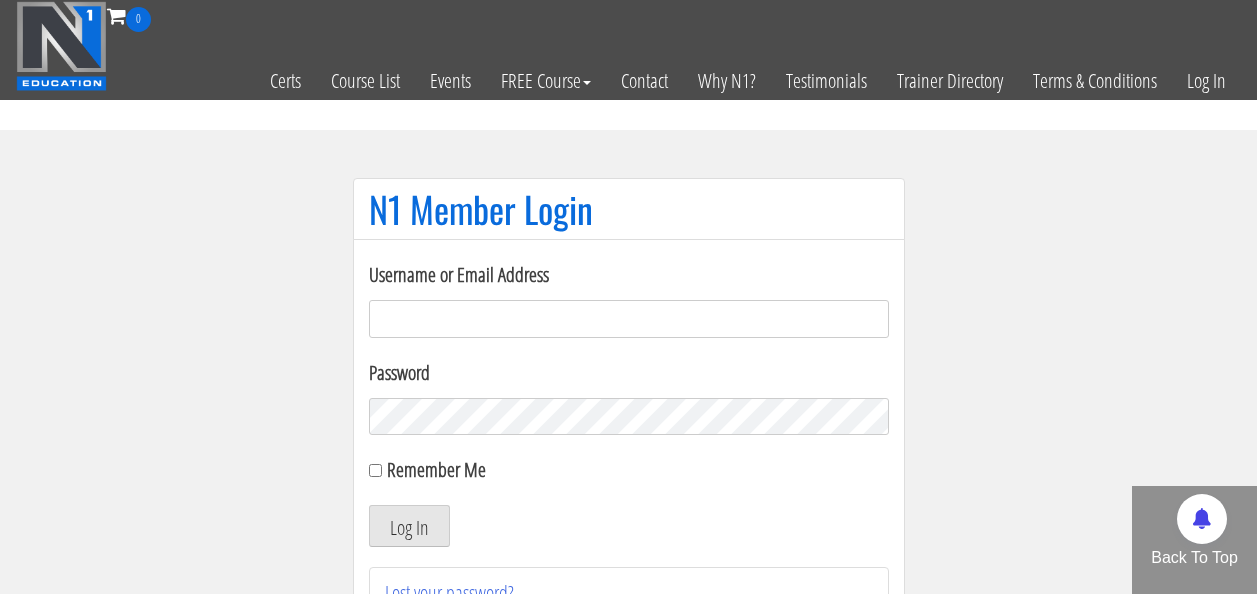 scroll, scrollTop: 0, scrollLeft: 0, axis: both 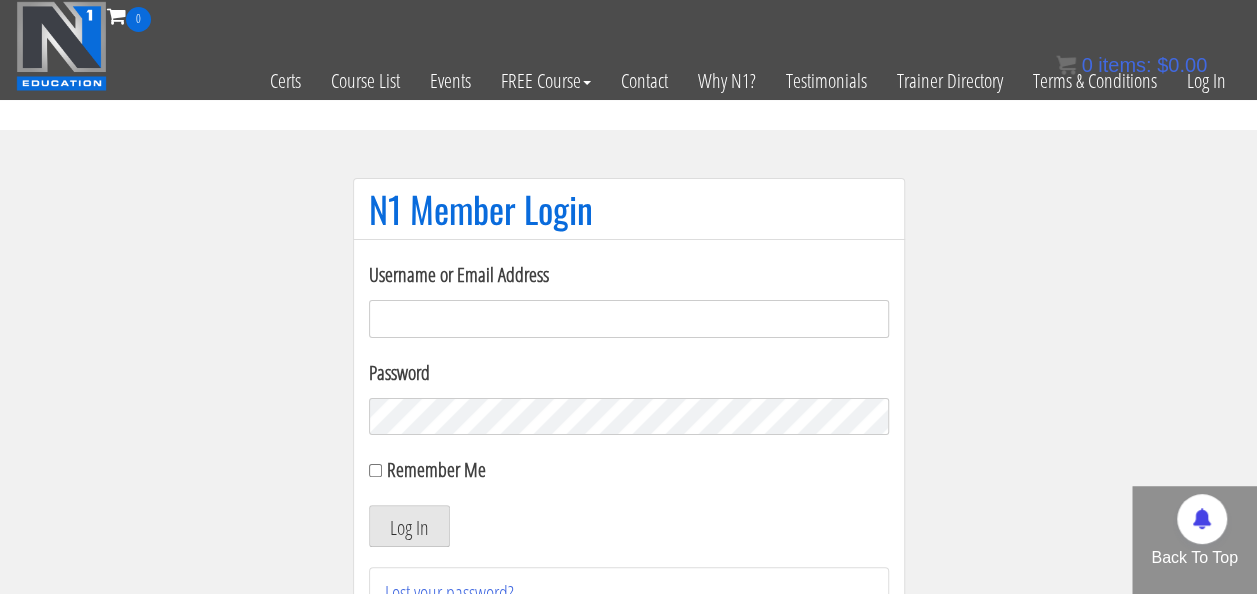 type on "[EMAIL]" 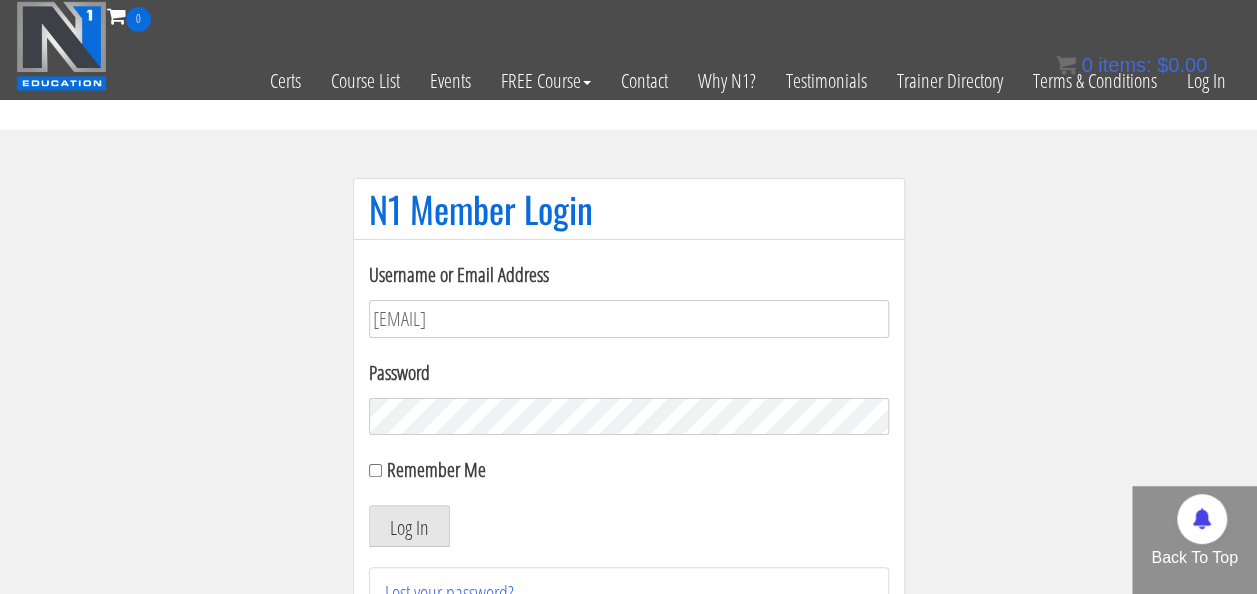 click on "Log In" at bounding box center [409, 526] 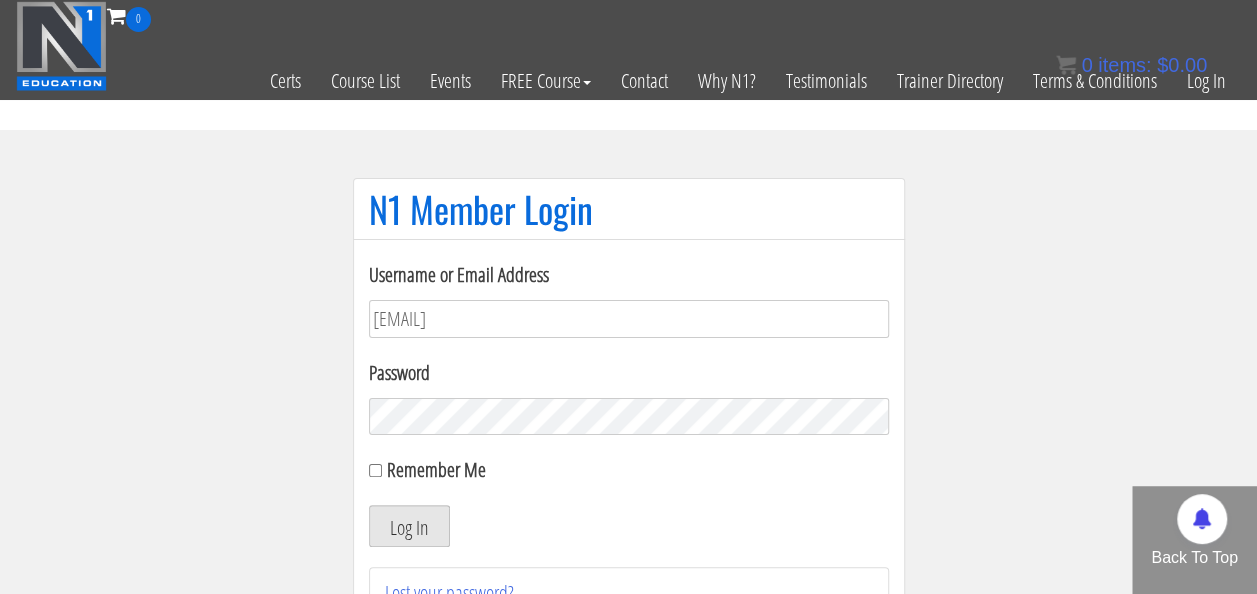 click on "Log In" at bounding box center (409, 526) 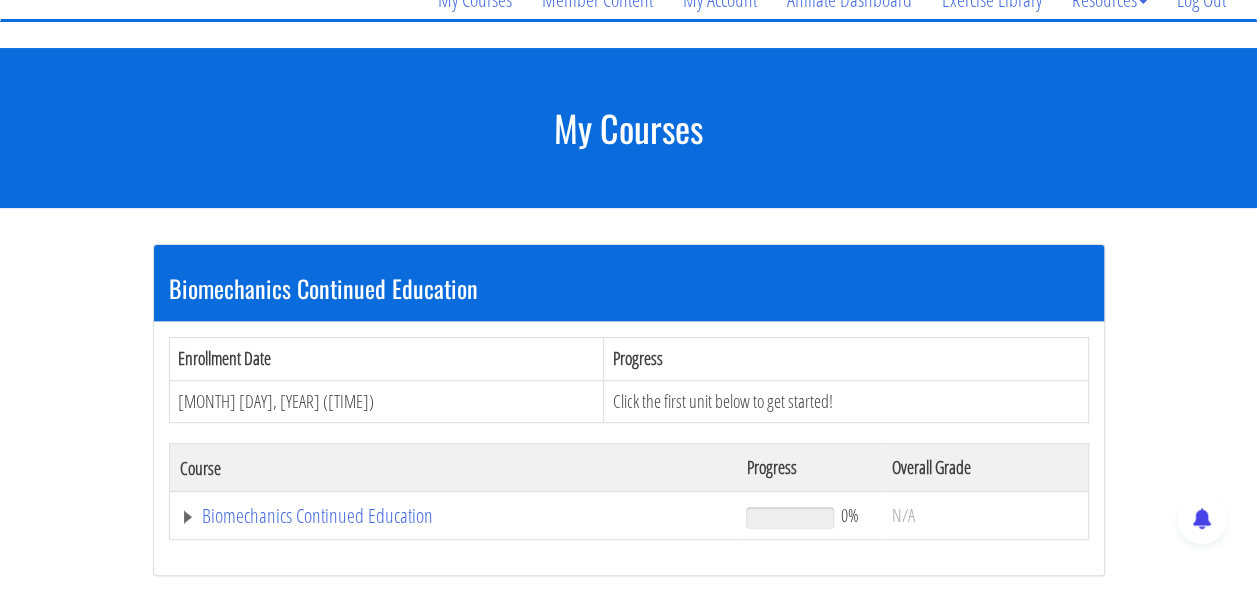 scroll, scrollTop: 375, scrollLeft: 0, axis: vertical 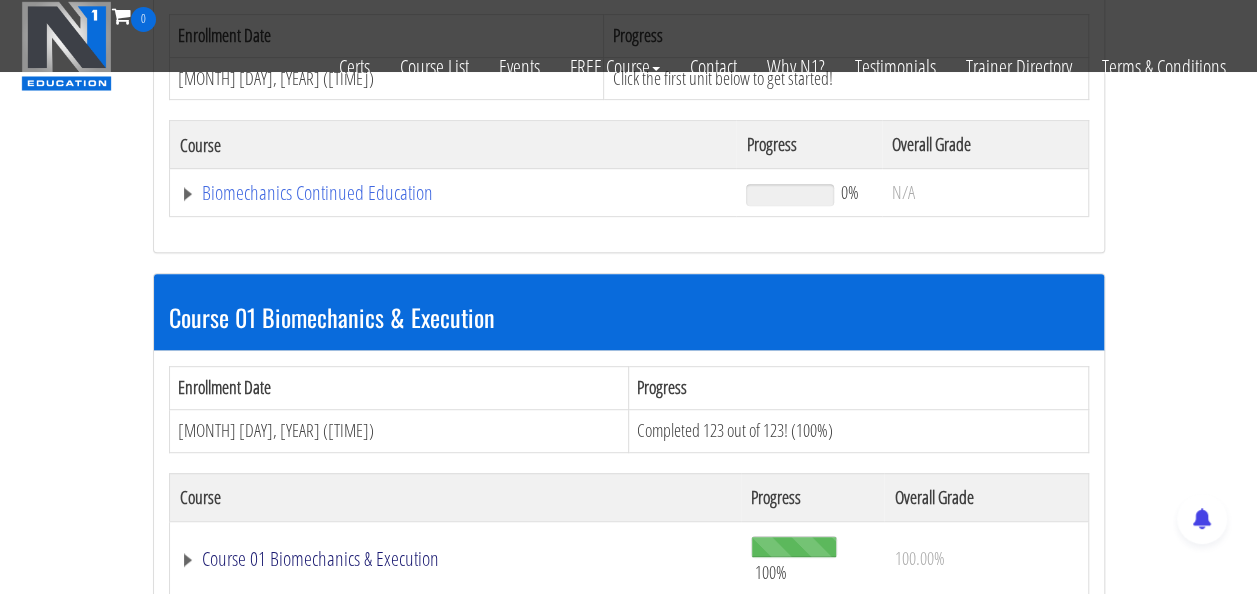 click on "Course 01 Biomechanics & Execution" at bounding box center (453, 193) 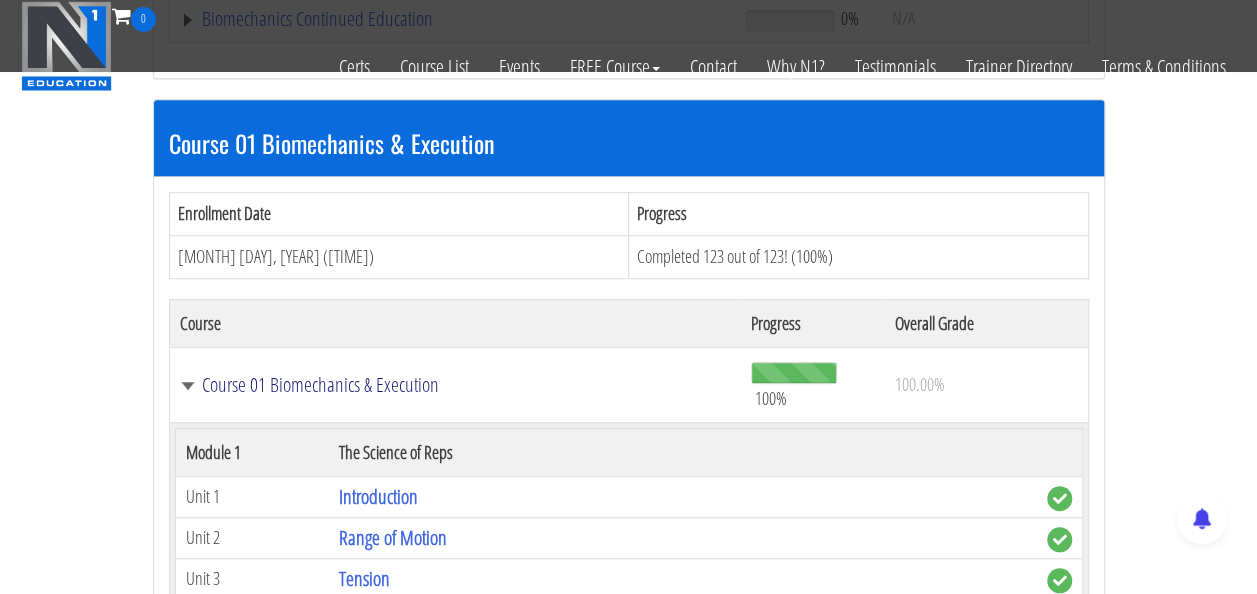 scroll, scrollTop: 554, scrollLeft: 0, axis: vertical 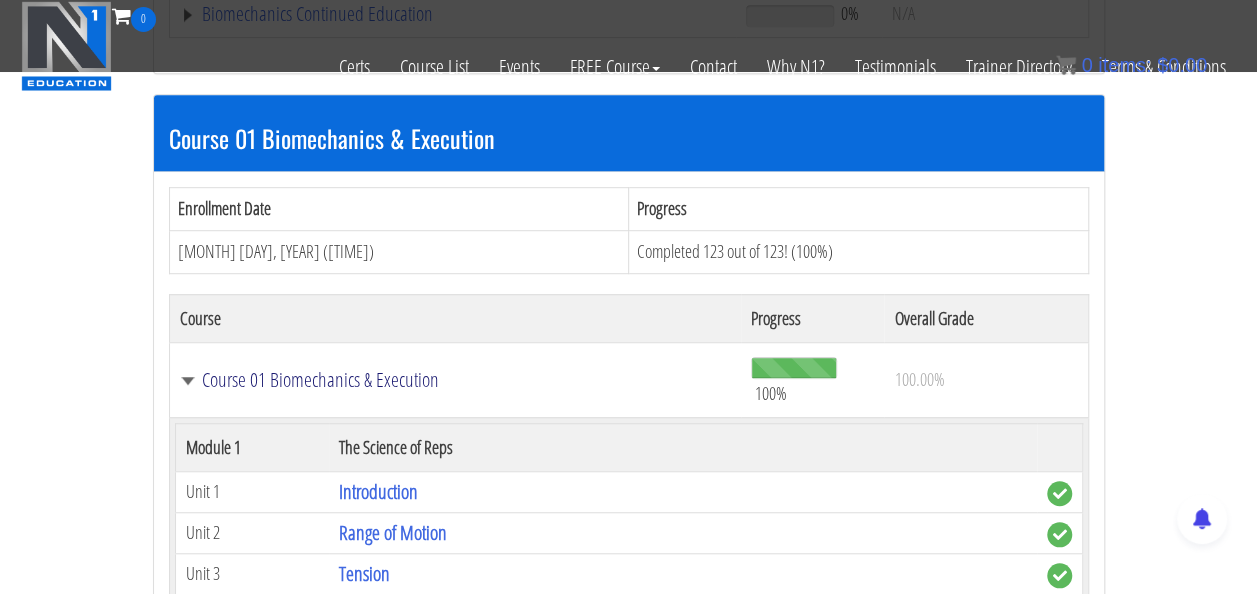 click on "Course 01 Biomechanics & Execution" at bounding box center (456, 380) 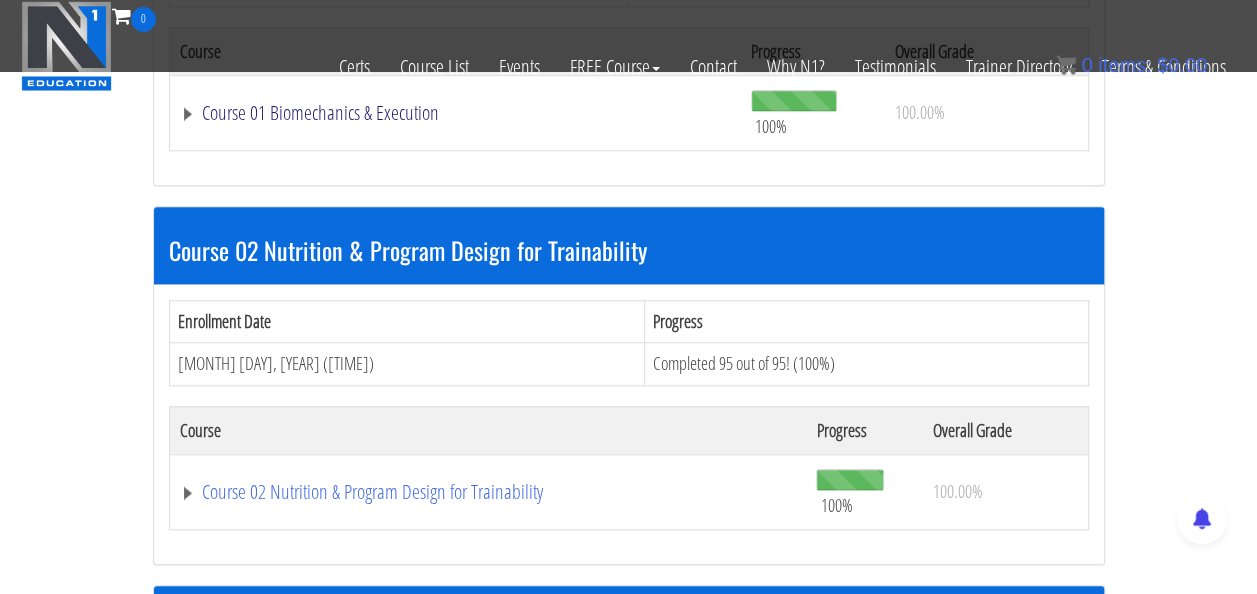 scroll, scrollTop: 834, scrollLeft: 0, axis: vertical 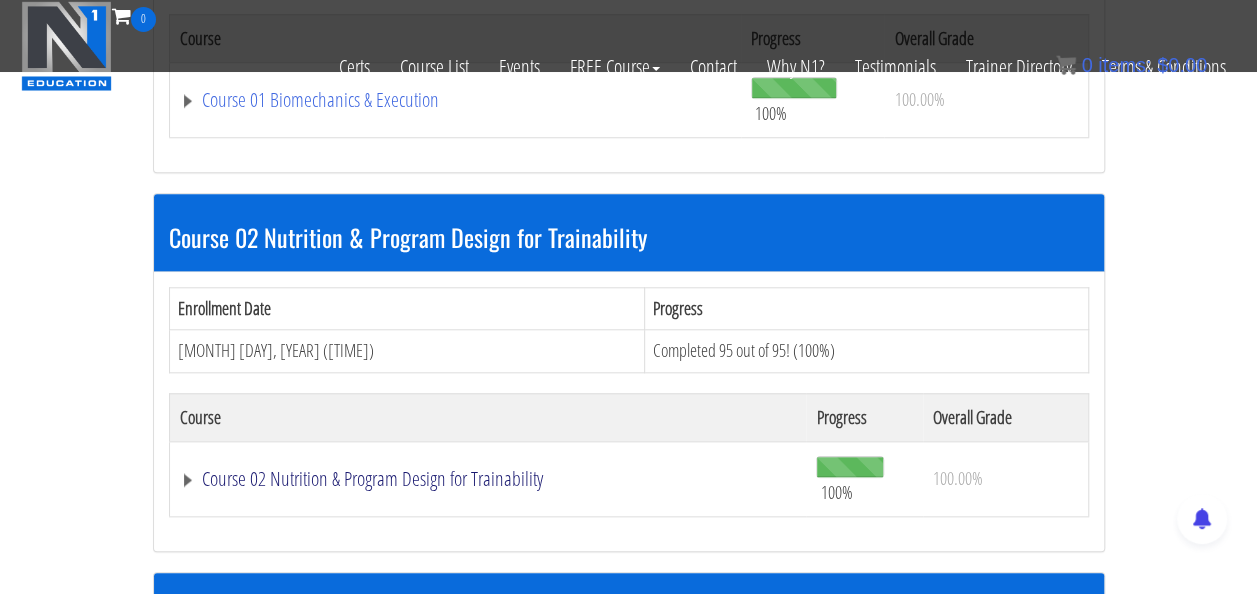 click on "Course 02 Nutrition & Program Design for Trainability" at bounding box center [453, -266] 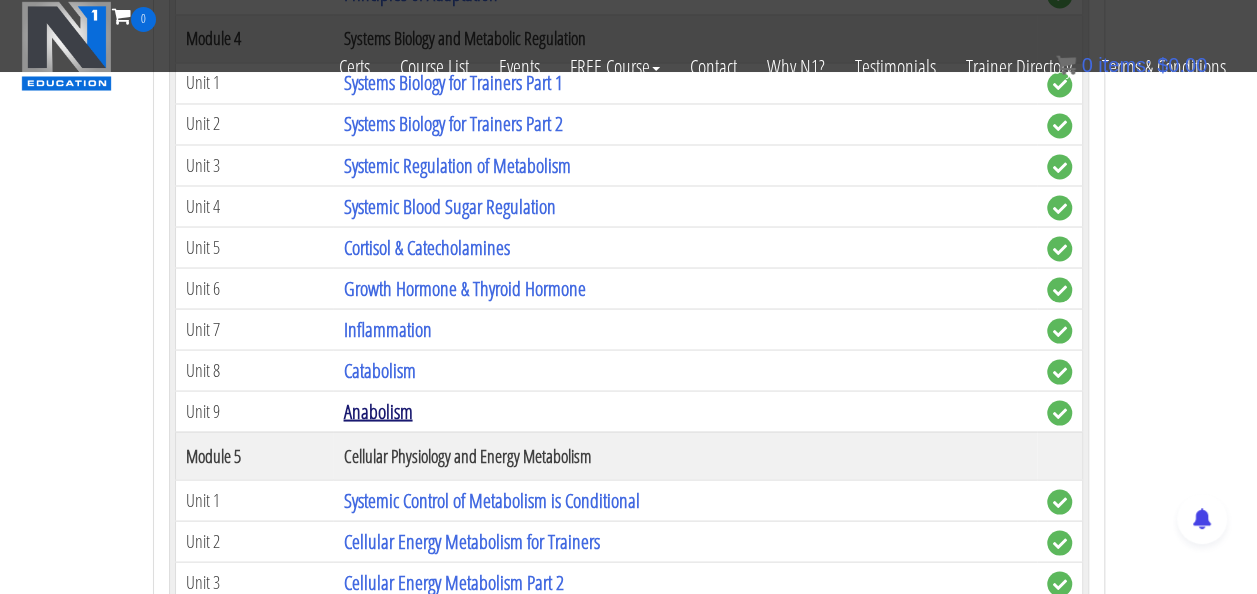 scroll, scrollTop: 1733, scrollLeft: 0, axis: vertical 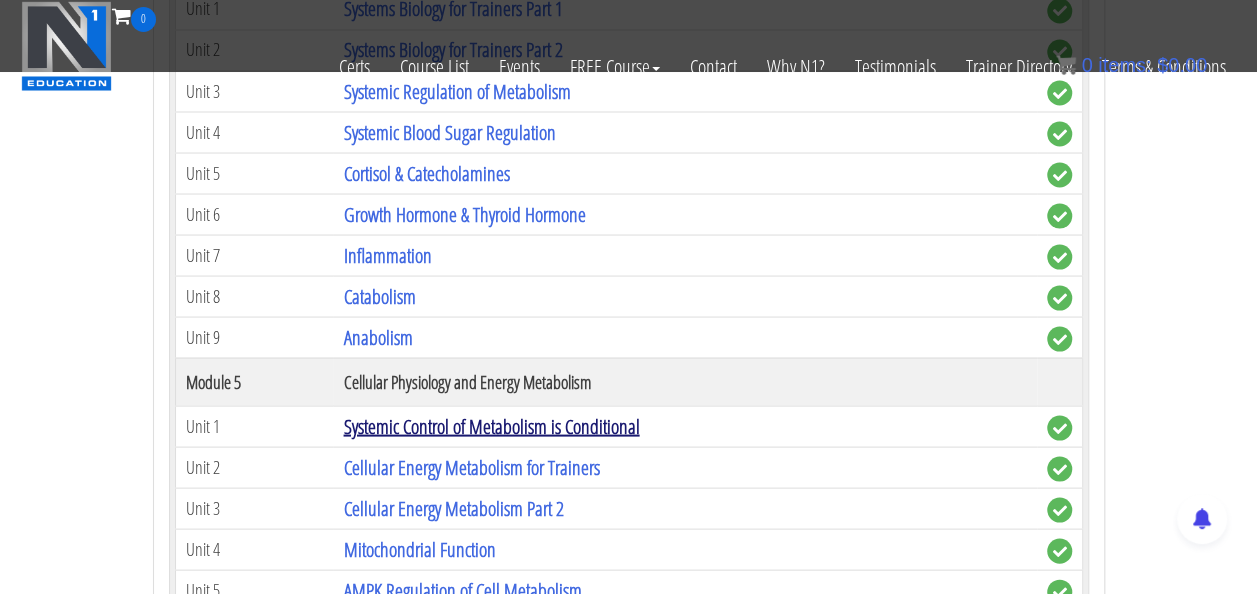click on "Systemic Control of Metabolism is Conditional" at bounding box center (491, 425) 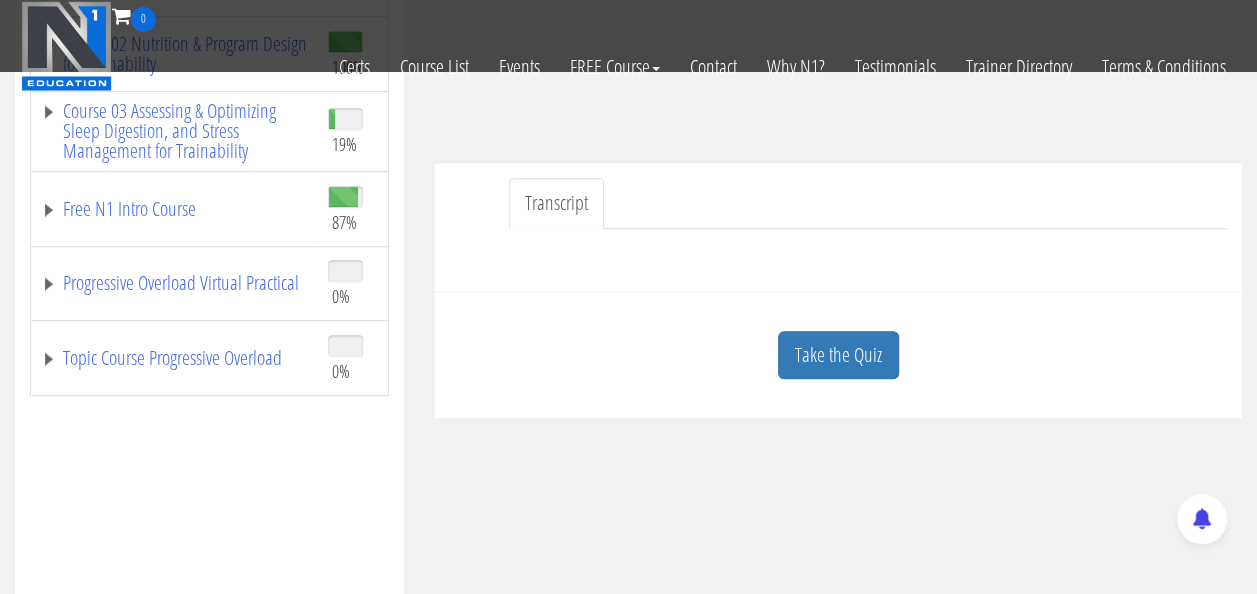 scroll, scrollTop: 406, scrollLeft: 0, axis: vertical 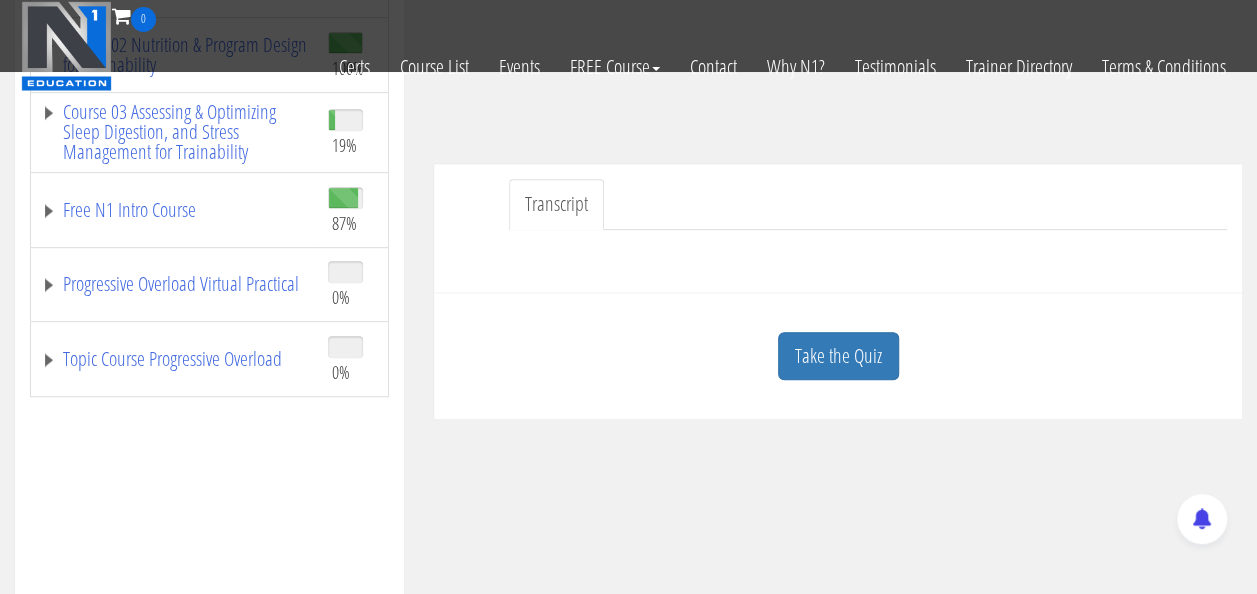 click on "Transcript" at bounding box center (556, 204) 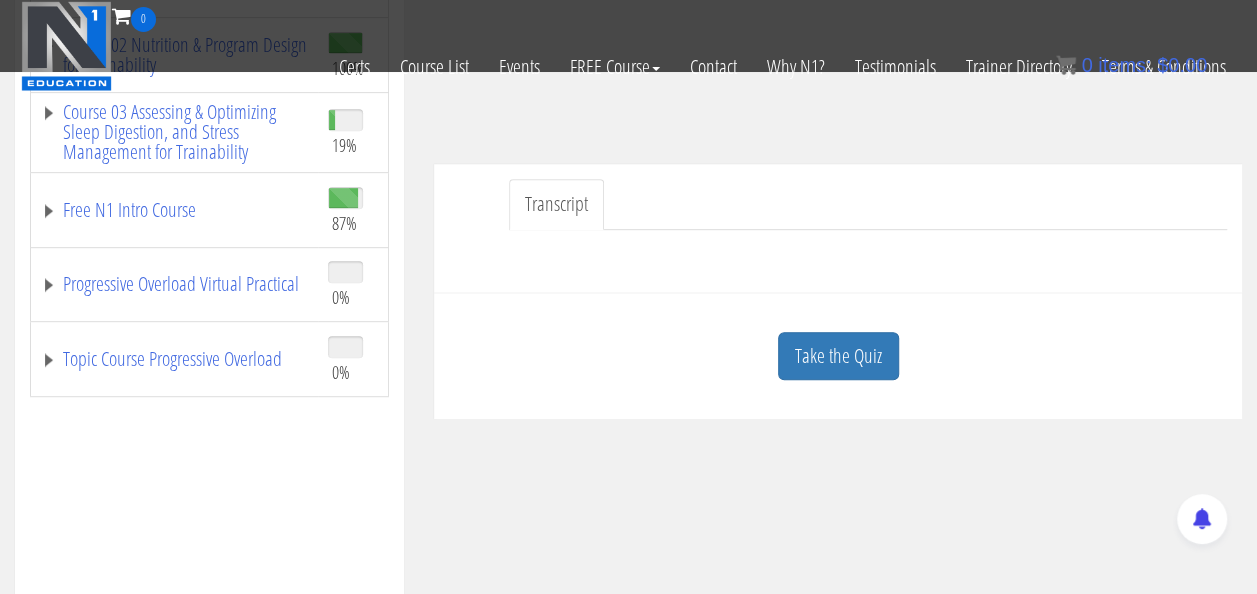 click on "Transcript" at bounding box center (556, 204) 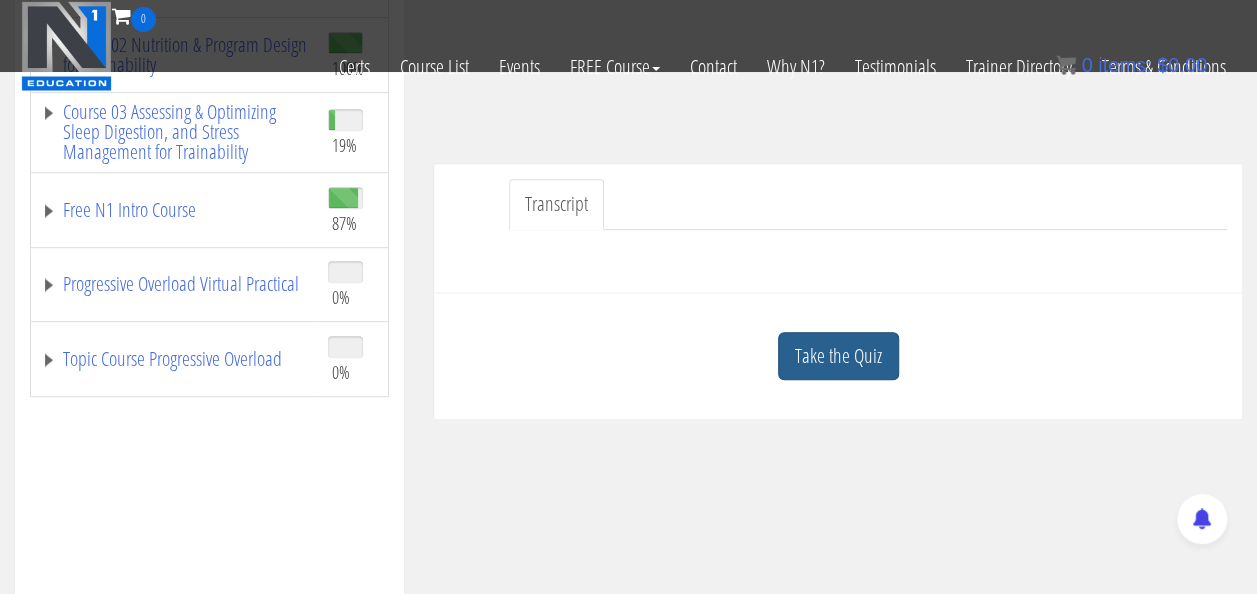 click on "Take the Quiz" at bounding box center (838, 356) 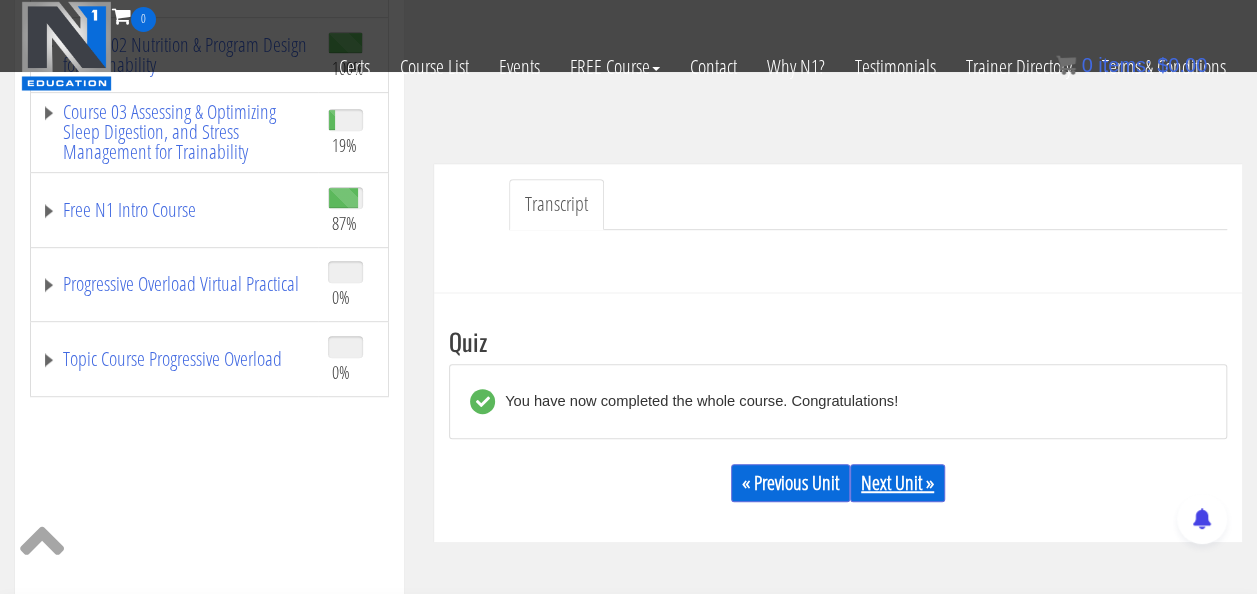click on "Next Unit »" at bounding box center (897, 483) 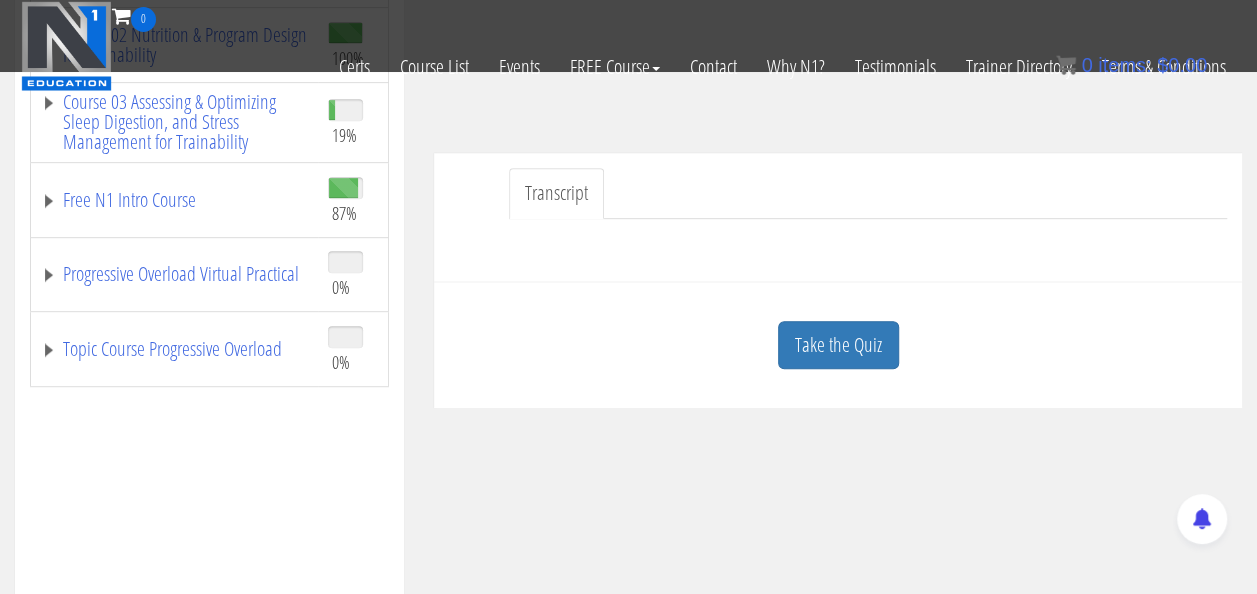 scroll, scrollTop: 412, scrollLeft: 0, axis: vertical 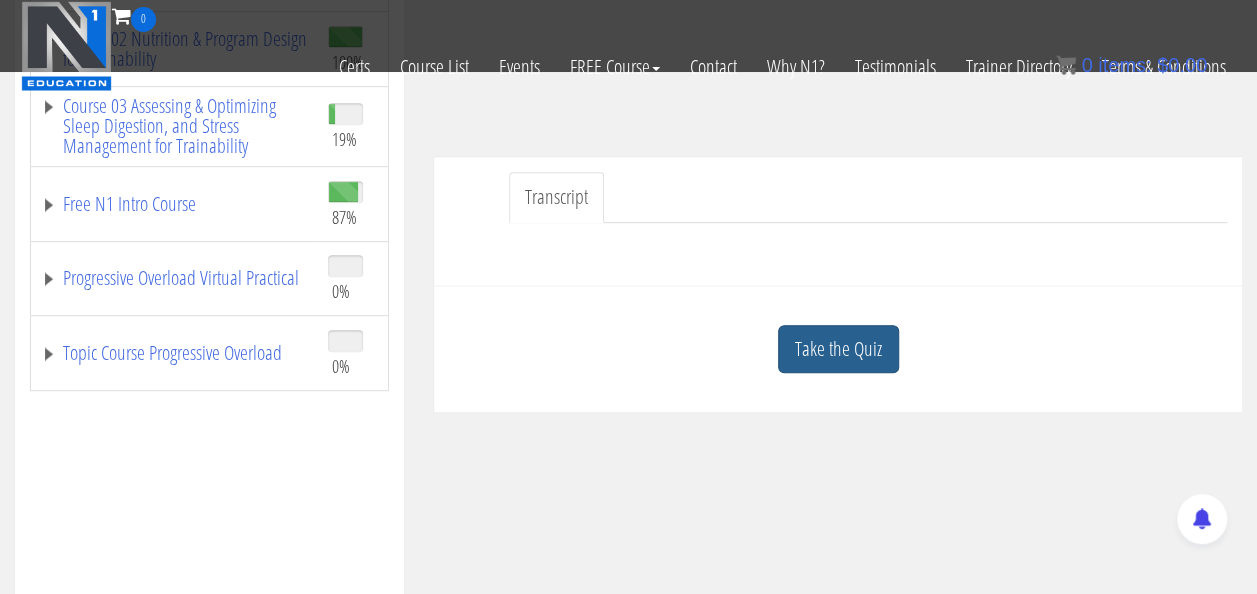 click on "Take the Quiz" at bounding box center (838, 349) 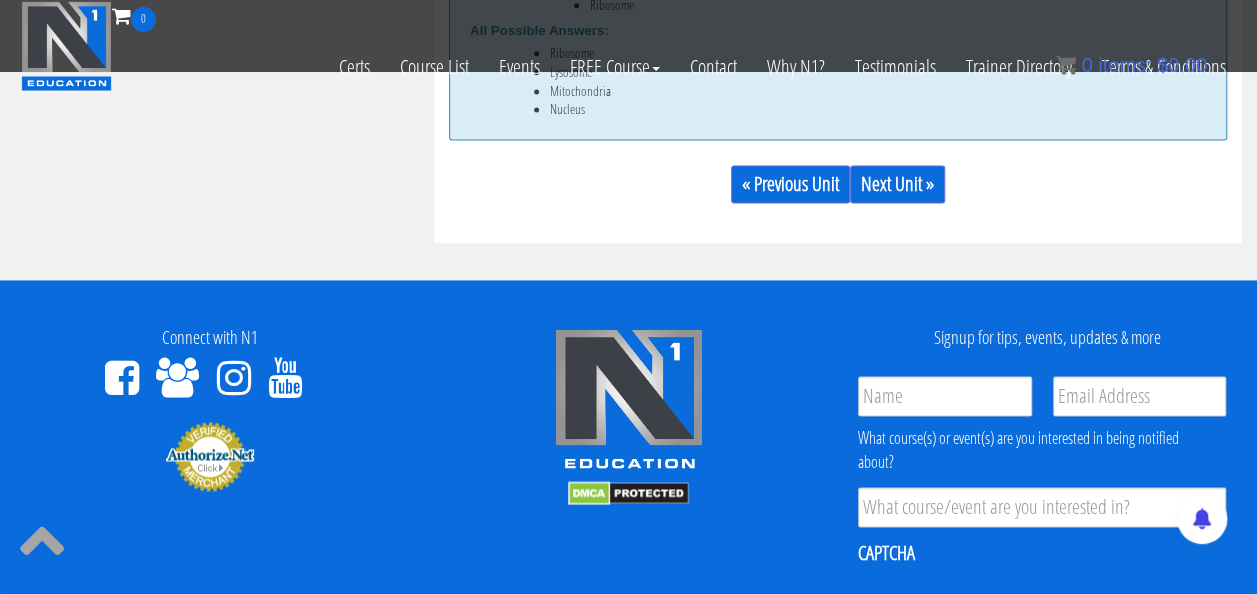 scroll, scrollTop: 1374, scrollLeft: 0, axis: vertical 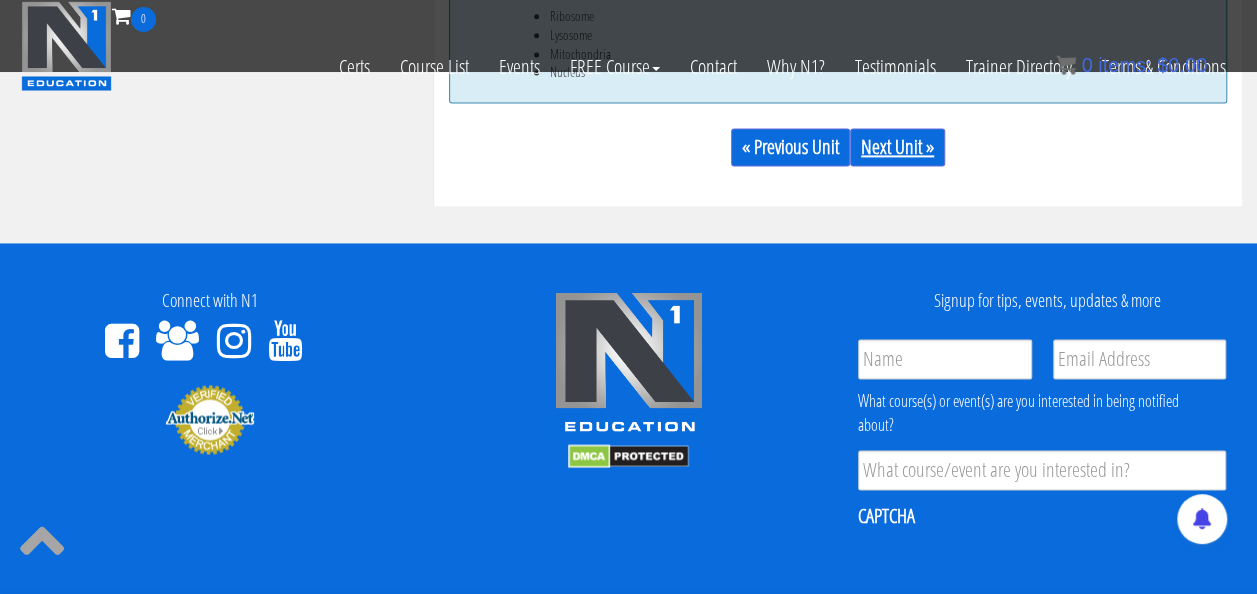 click on "Next Unit »" at bounding box center (897, 147) 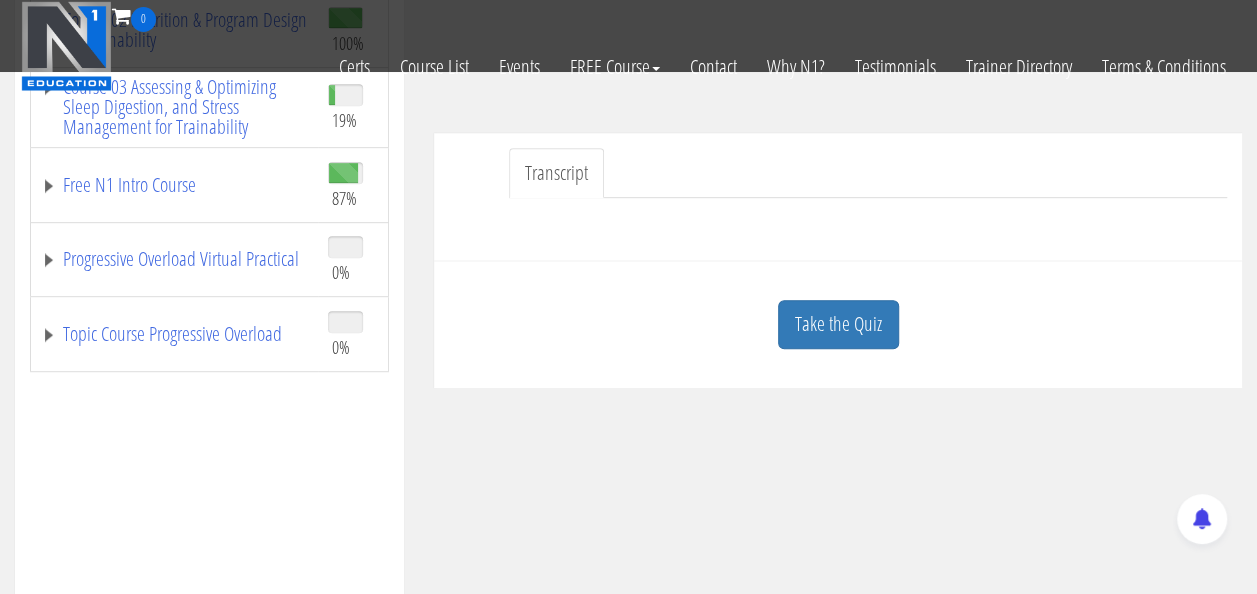 scroll, scrollTop: 491, scrollLeft: 0, axis: vertical 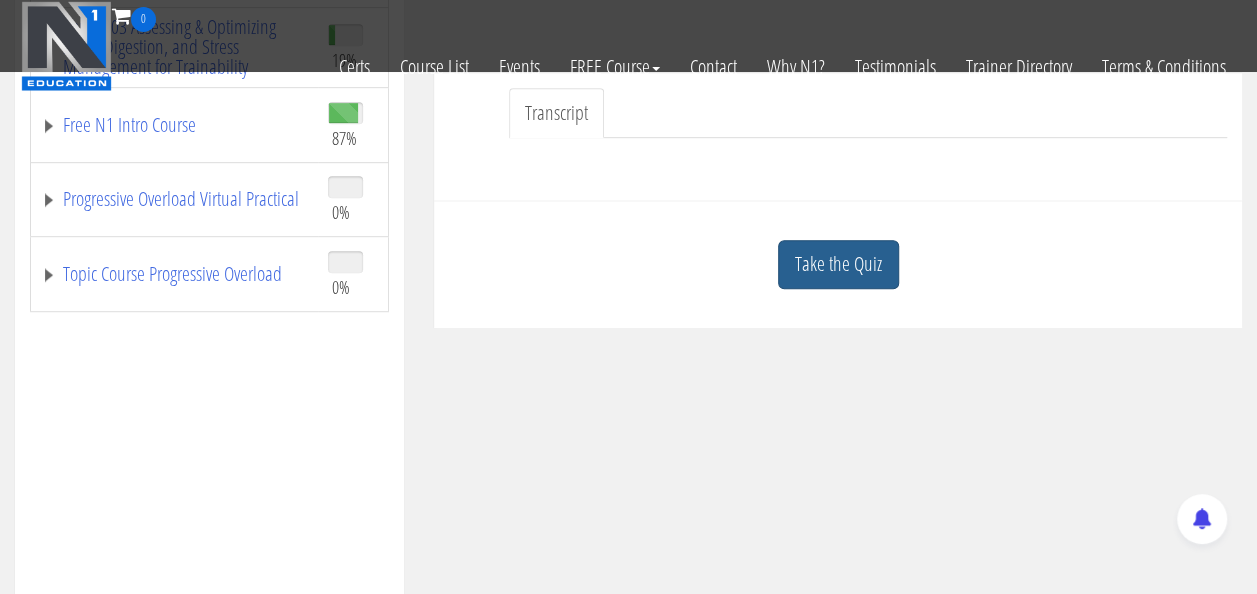 click on "Take the Quiz" at bounding box center [838, 264] 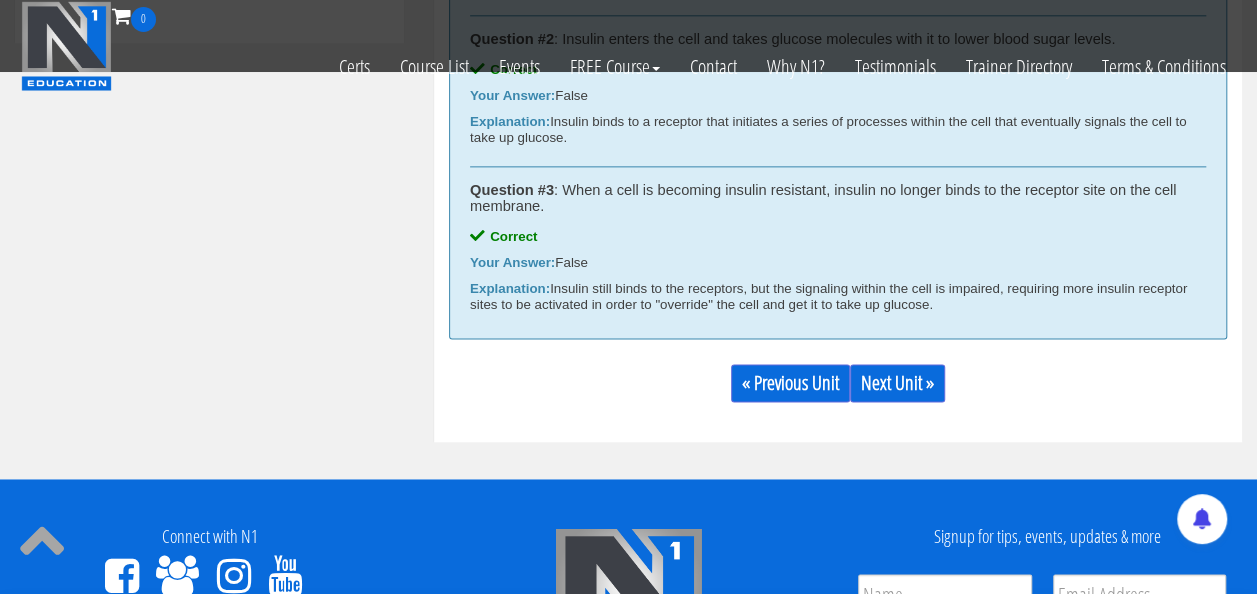 scroll, scrollTop: 1223, scrollLeft: 0, axis: vertical 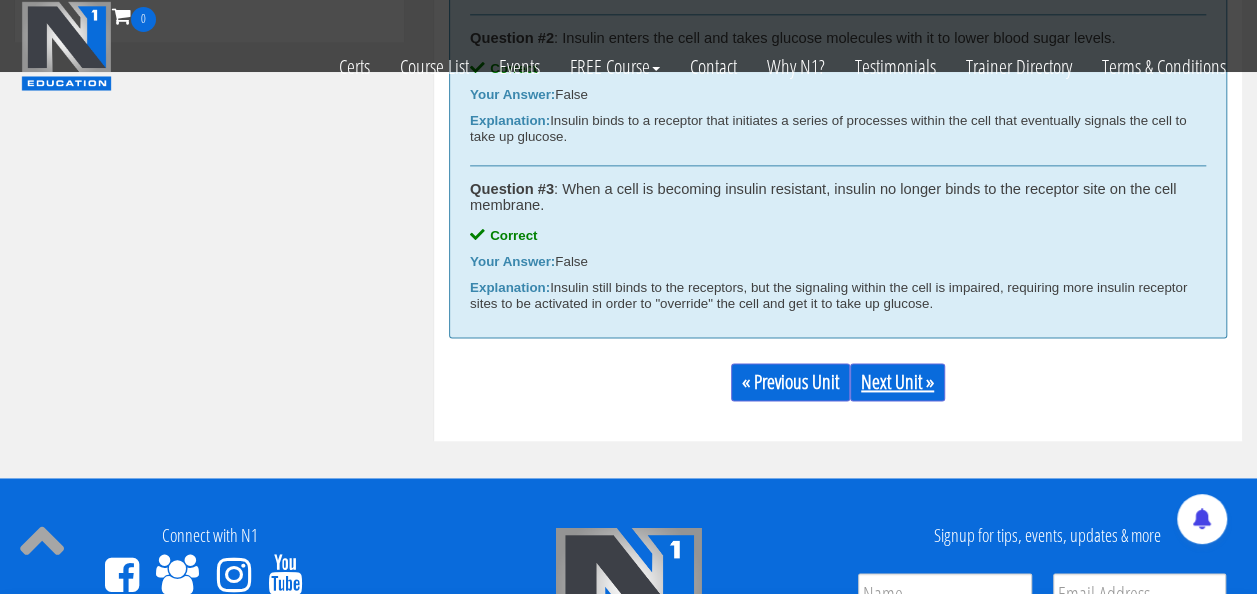 click on "Next Unit »" at bounding box center (897, 382) 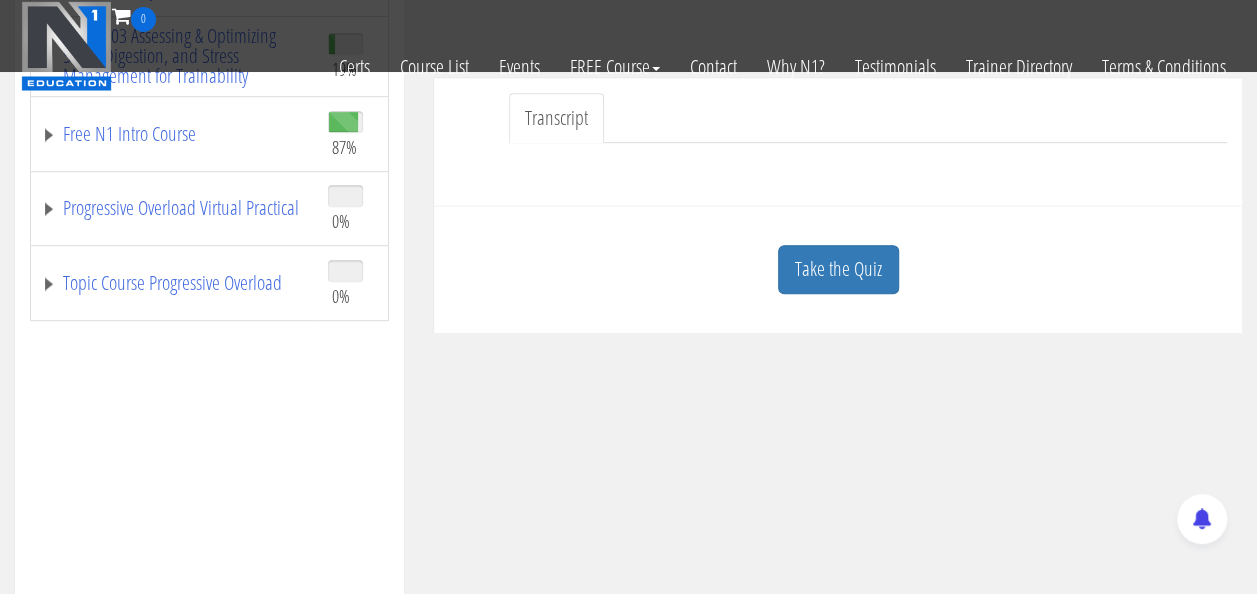 scroll, scrollTop: 489, scrollLeft: 0, axis: vertical 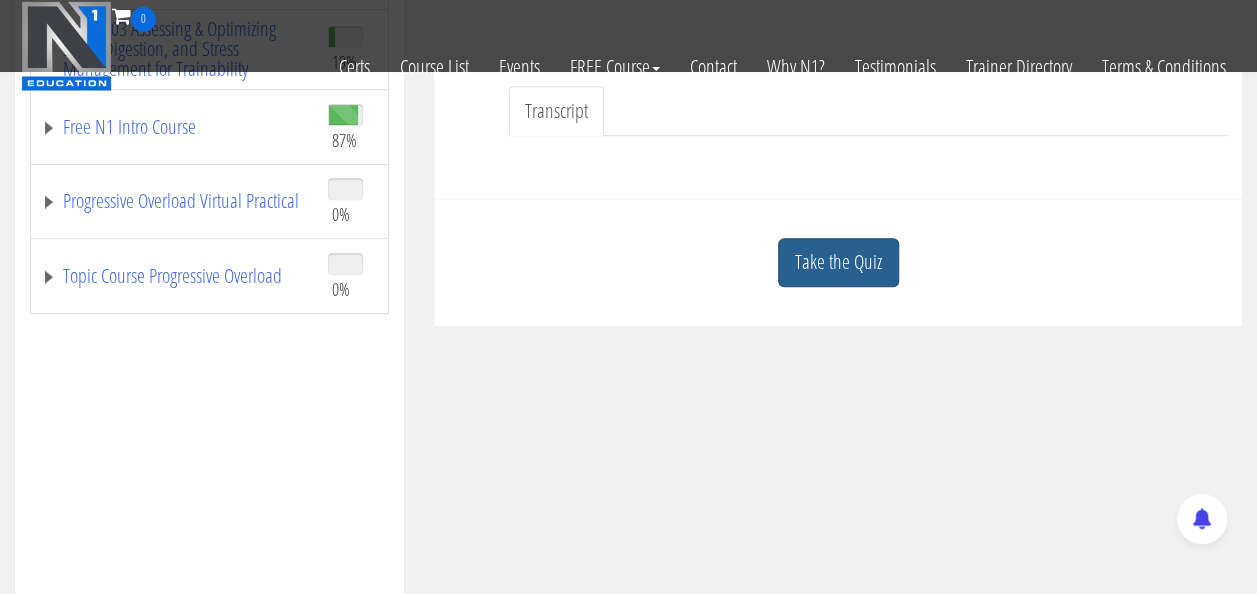 click on "Take the Quiz" at bounding box center [838, 262] 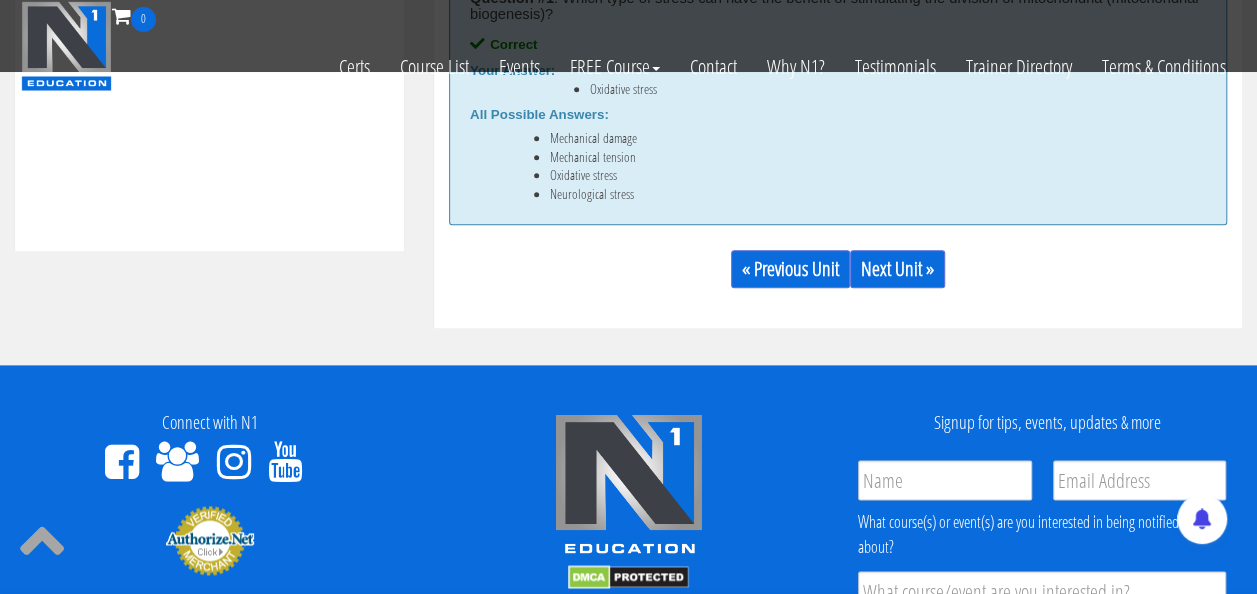 scroll, scrollTop: 1015, scrollLeft: 0, axis: vertical 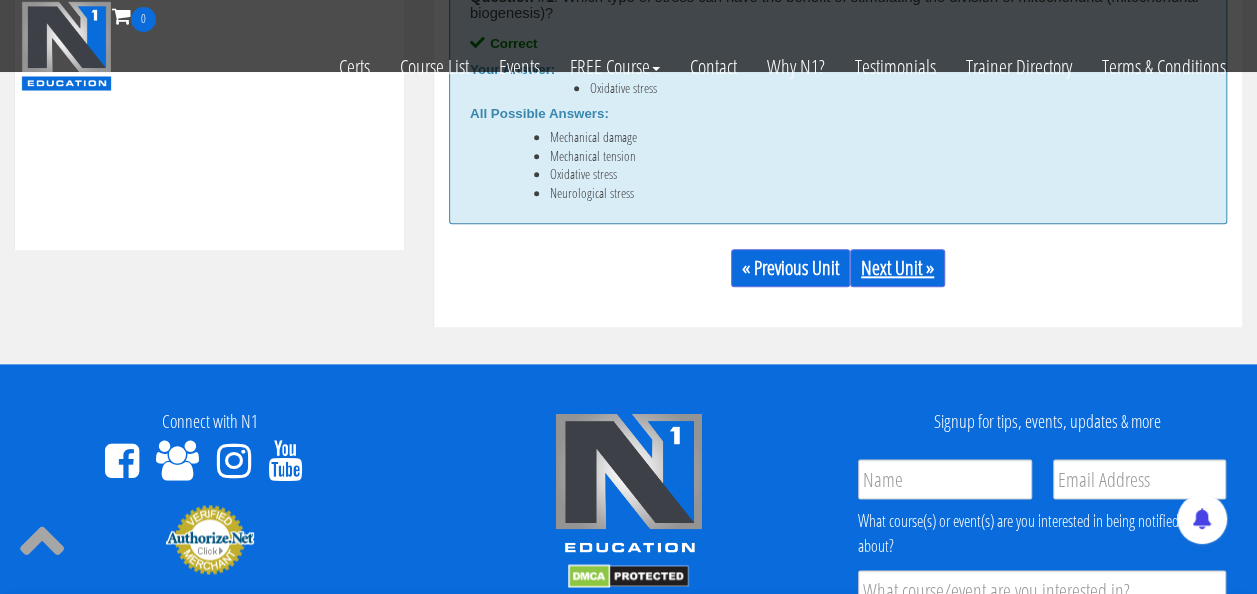 click on "Next Unit »" at bounding box center [897, 268] 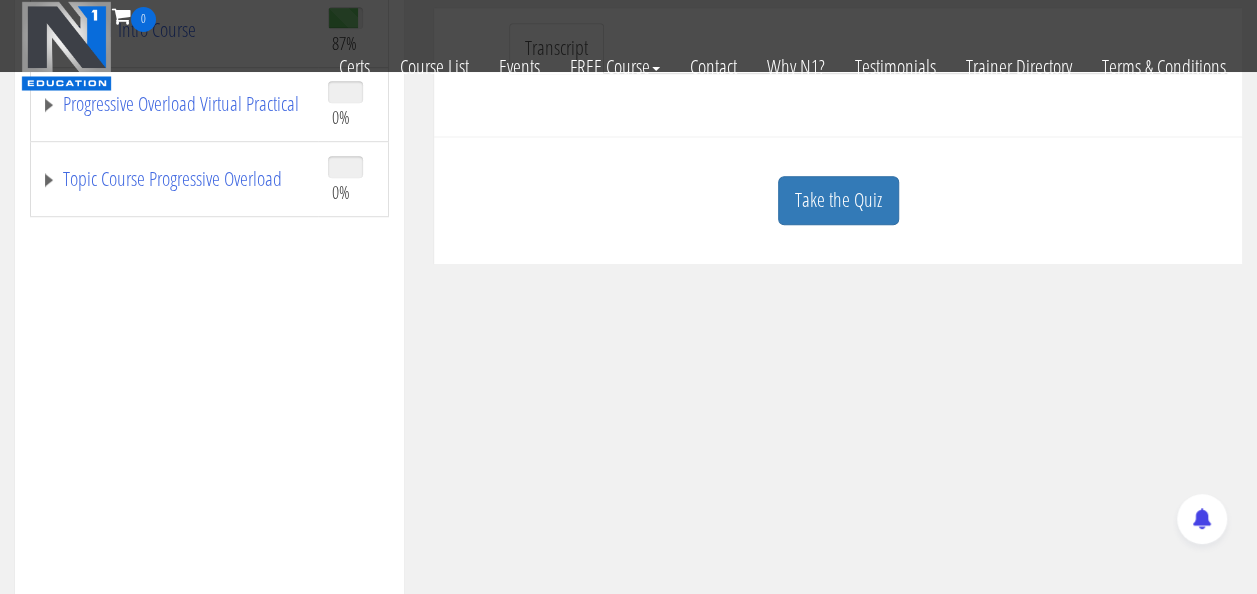 scroll, scrollTop: 587, scrollLeft: 0, axis: vertical 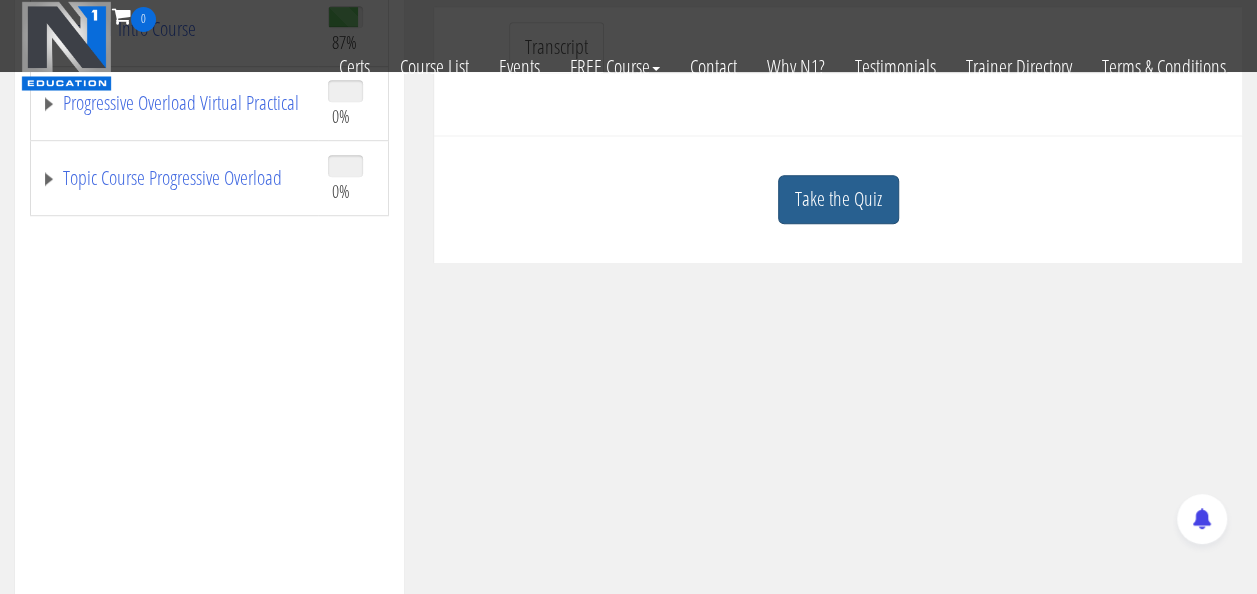 click on "Take the Quiz" at bounding box center (838, 199) 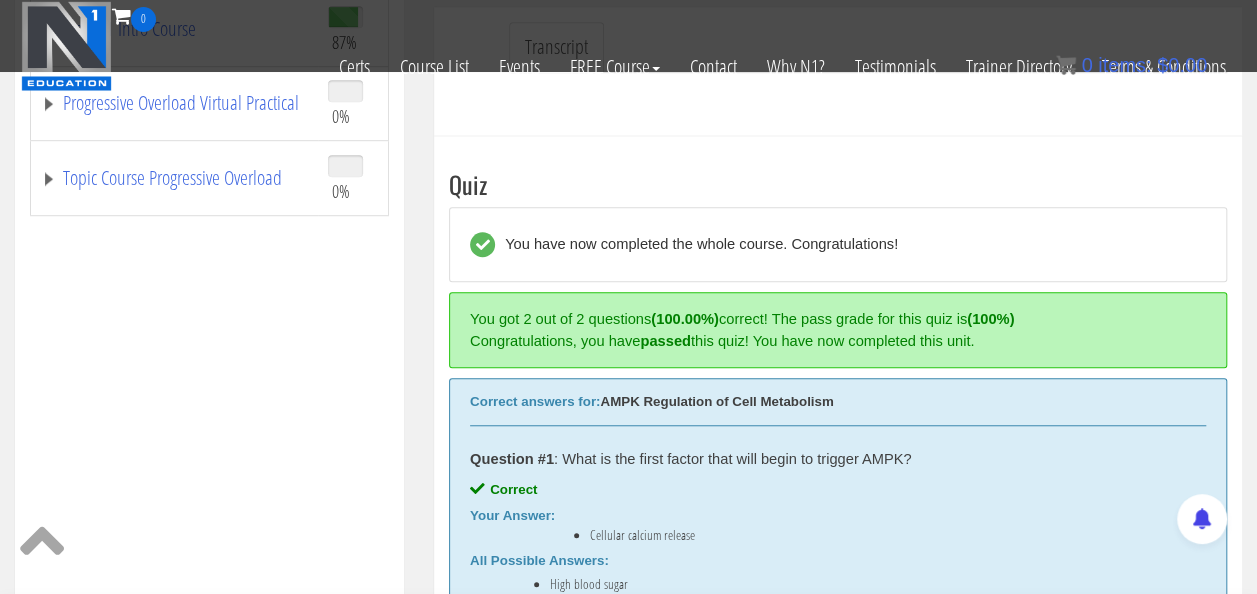scroll, scrollTop: 984, scrollLeft: 0, axis: vertical 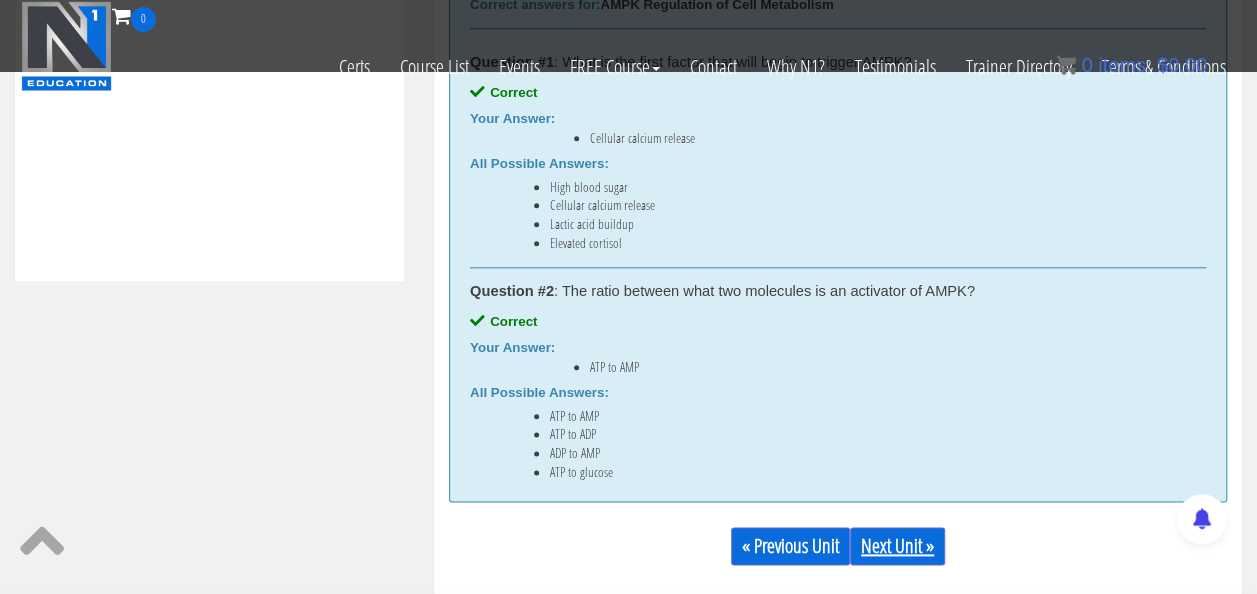 click on "Next Unit »" at bounding box center [897, 546] 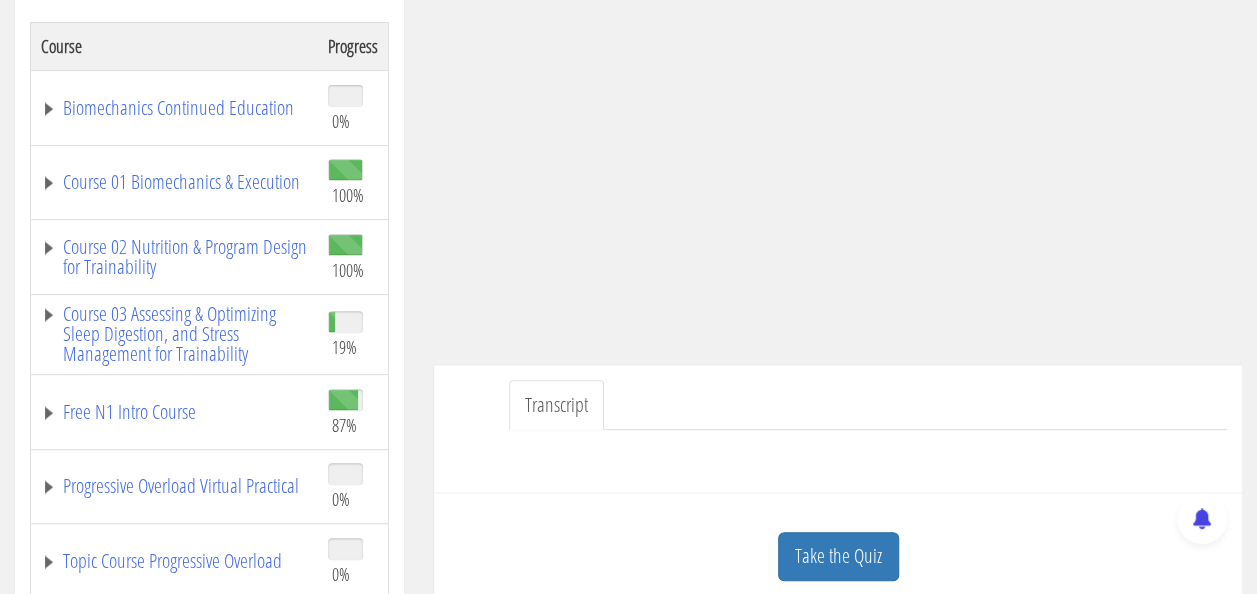 scroll, scrollTop: 333, scrollLeft: 0, axis: vertical 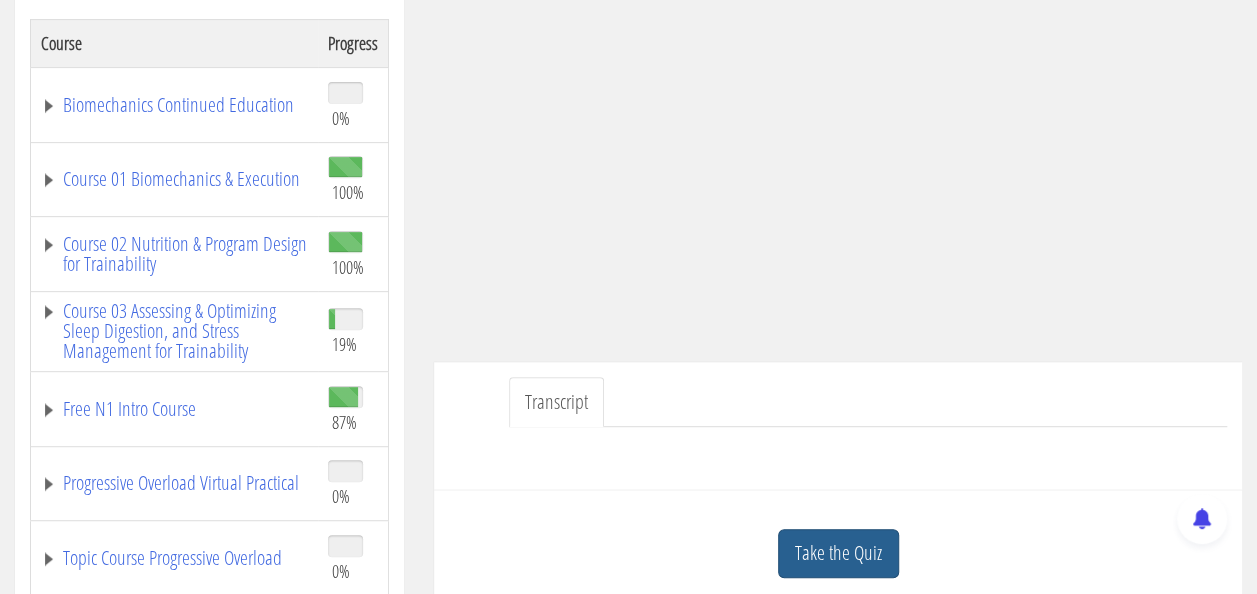 click on "Take the Quiz" at bounding box center [838, 553] 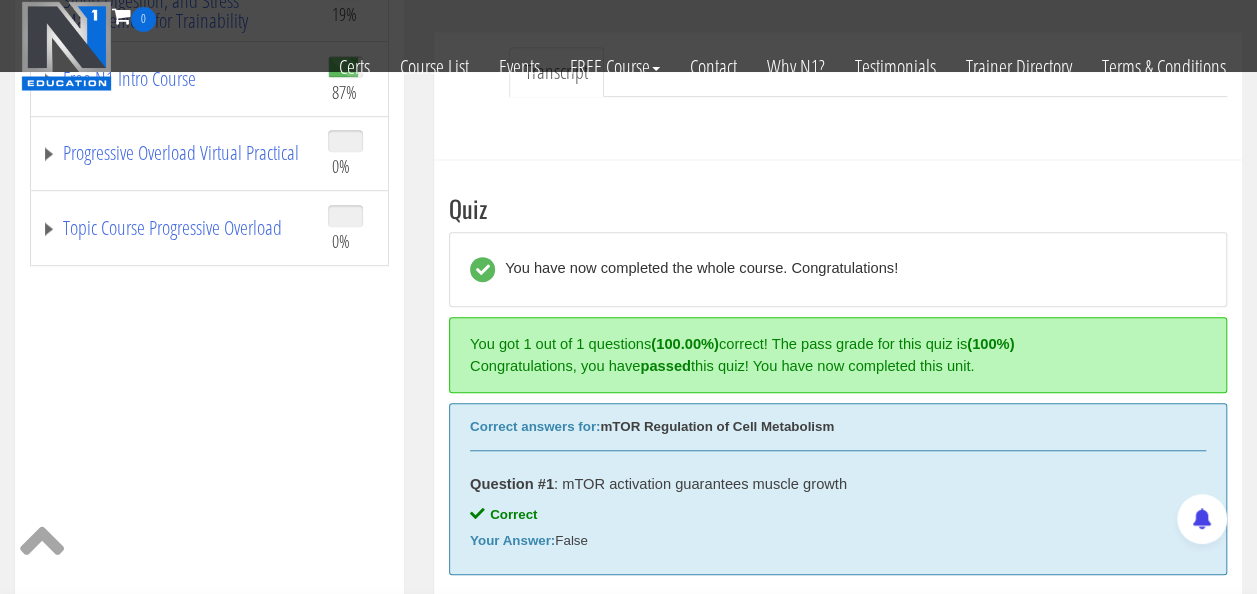 scroll, scrollTop: 813, scrollLeft: 0, axis: vertical 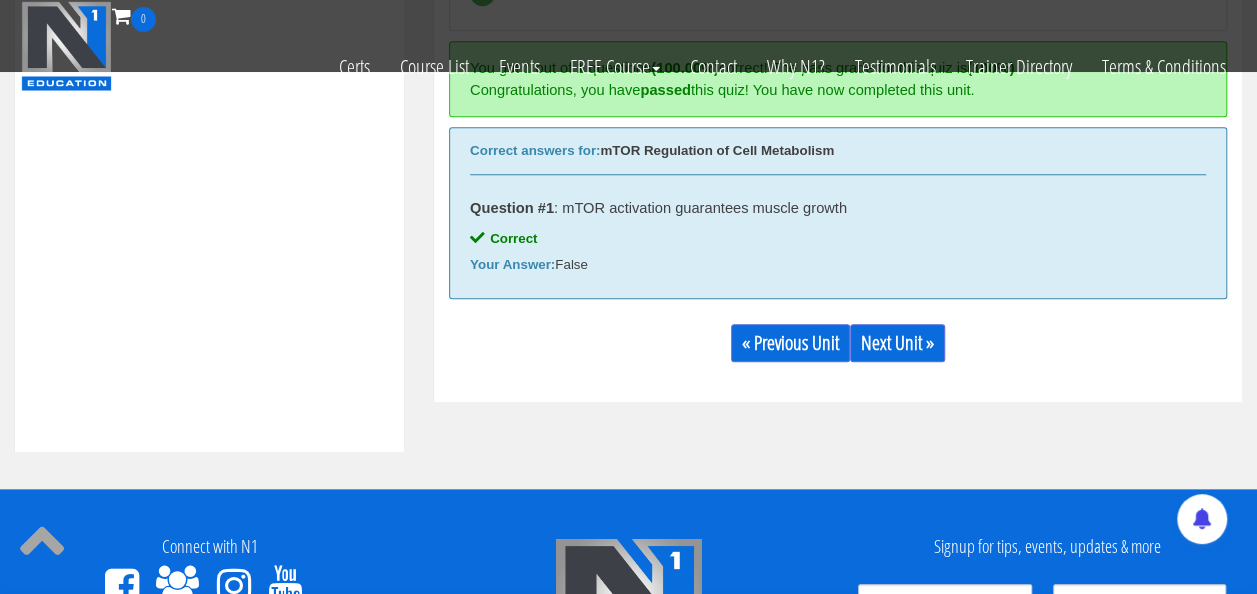 click on "Take the Quiz
Quiz
You have now completed the whole course. Congratulations! You got 1 out of 1 questions  (100.00%)  correct! The pass grade for this quiz is  (100%)   Congratulations, you have  passed  this quiz! You have now completed this unit.  Correct answers for:   mTOR Regulation of Cell Metabolism Question #1  : mTOR activation guarantees muscle growth Correct  Your Answer:   False
« Previous Unit Next Unit »
Notes
Create a new note +
File   Edit   View   Insert   Format   Tools   Table
Cancel
Save note
Current Unit
All Units" at bounding box center (838, 142) 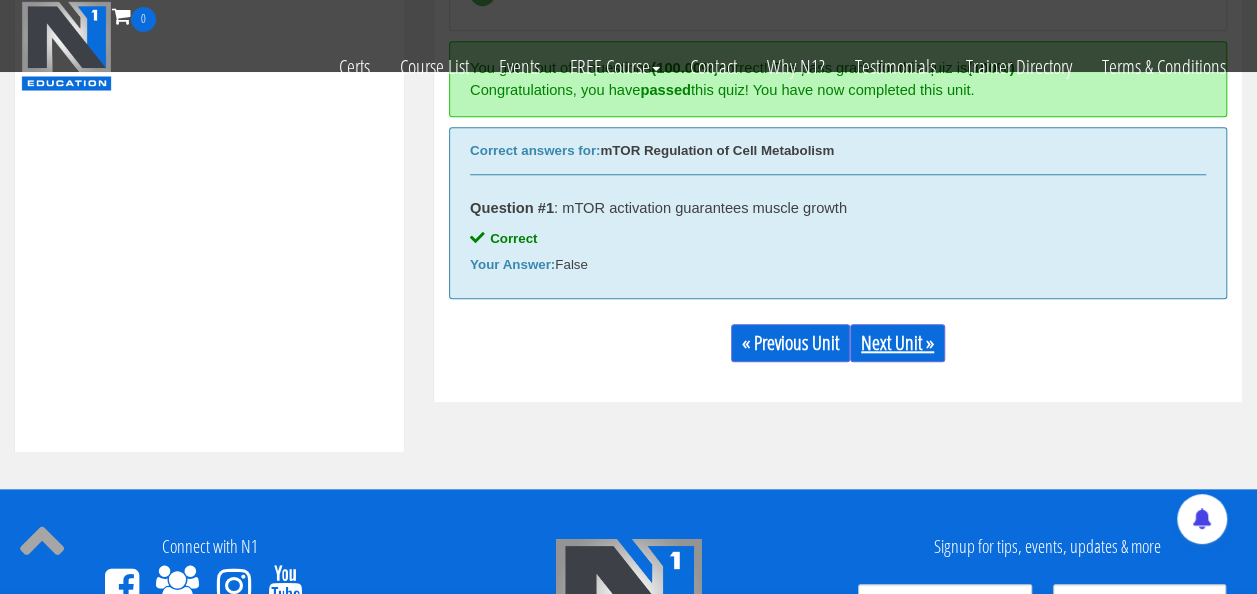 click on "Next Unit »" at bounding box center [897, 343] 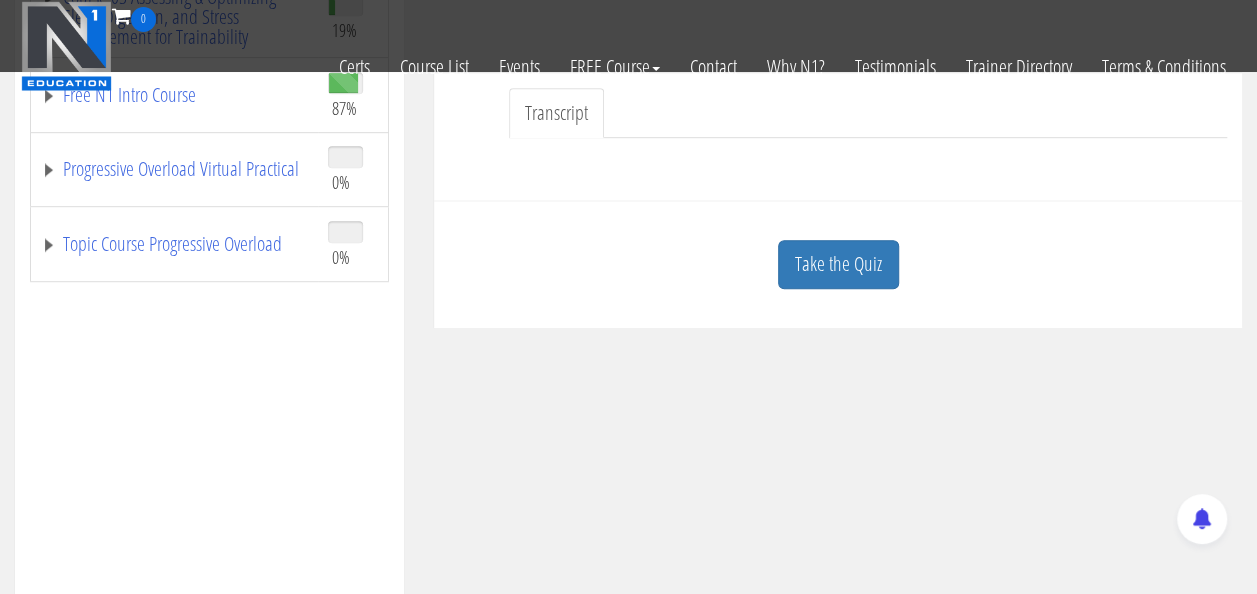 scroll, scrollTop: 535, scrollLeft: 0, axis: vertical 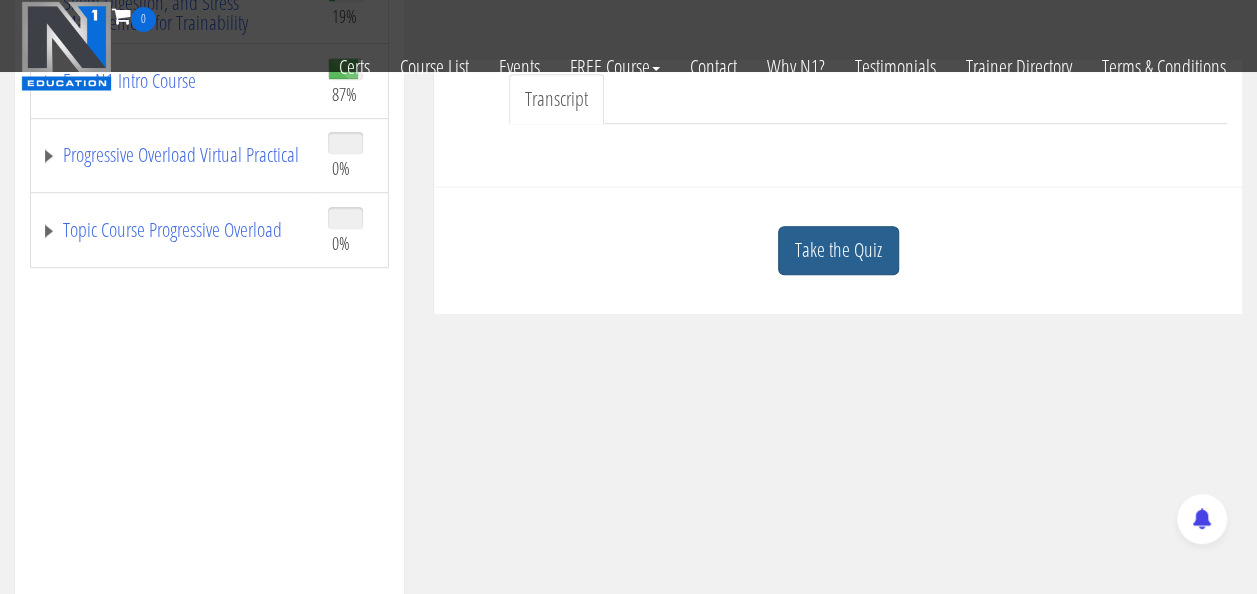 click on "Take the Quiz" at bounding box center [838, 250] 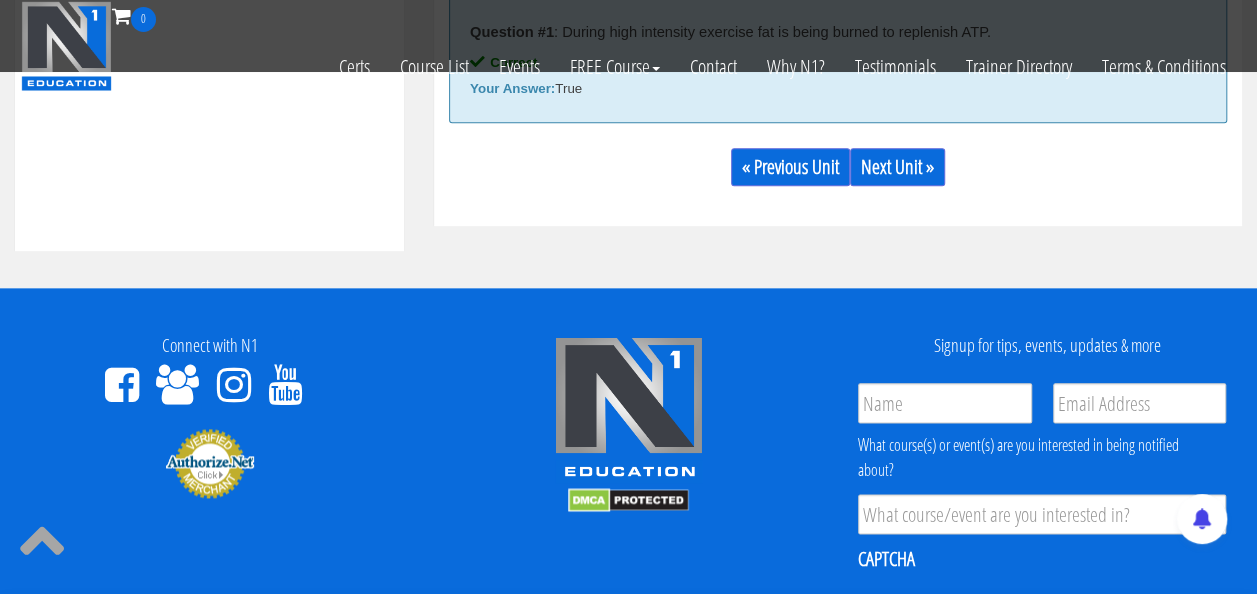 scroll, scrollTop: 1013, scrollLeft: 0, axis: vertical 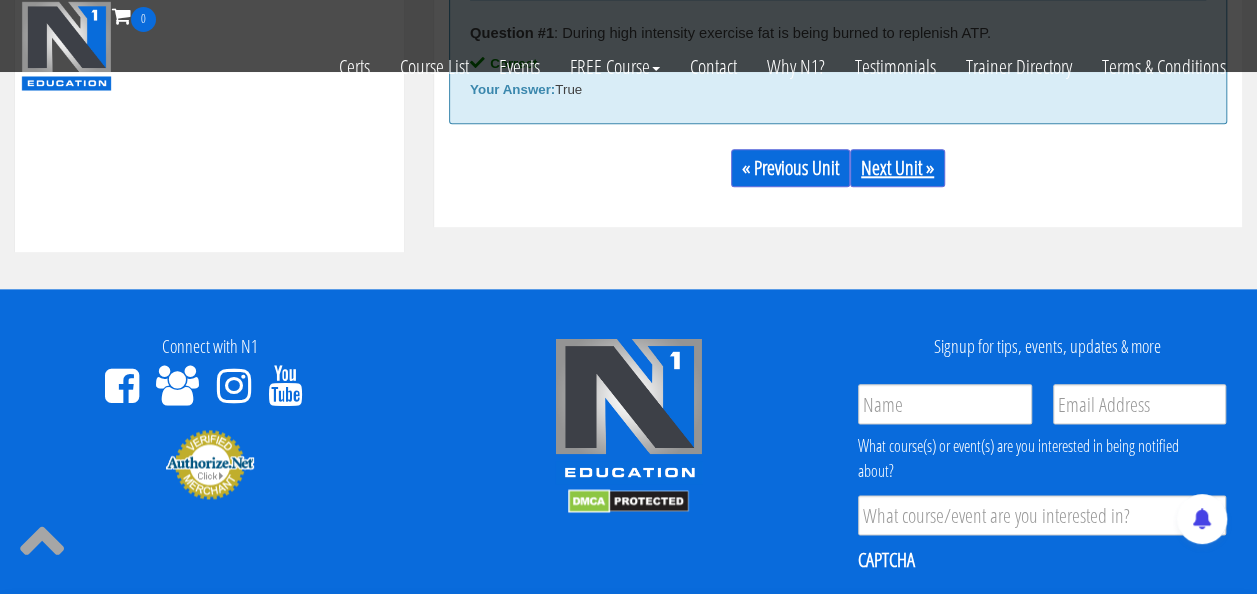 click on "Next Unit »" at bounding box center (897, 168) 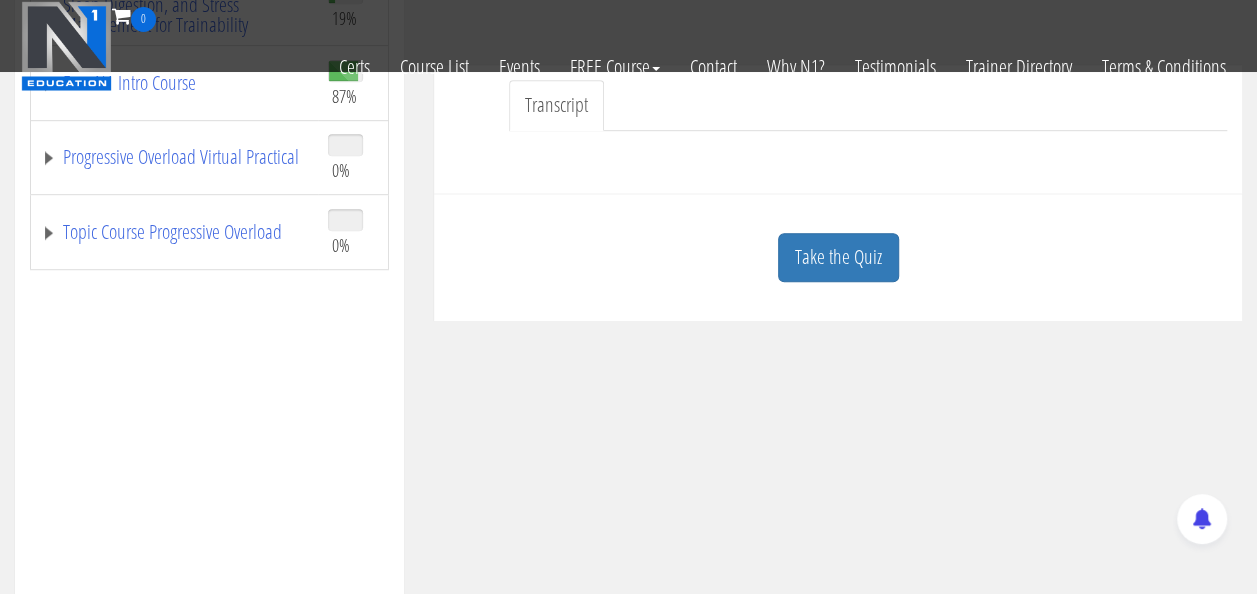 scroll, scrollTop: 594, scrollLeft: 0, axis: vertical 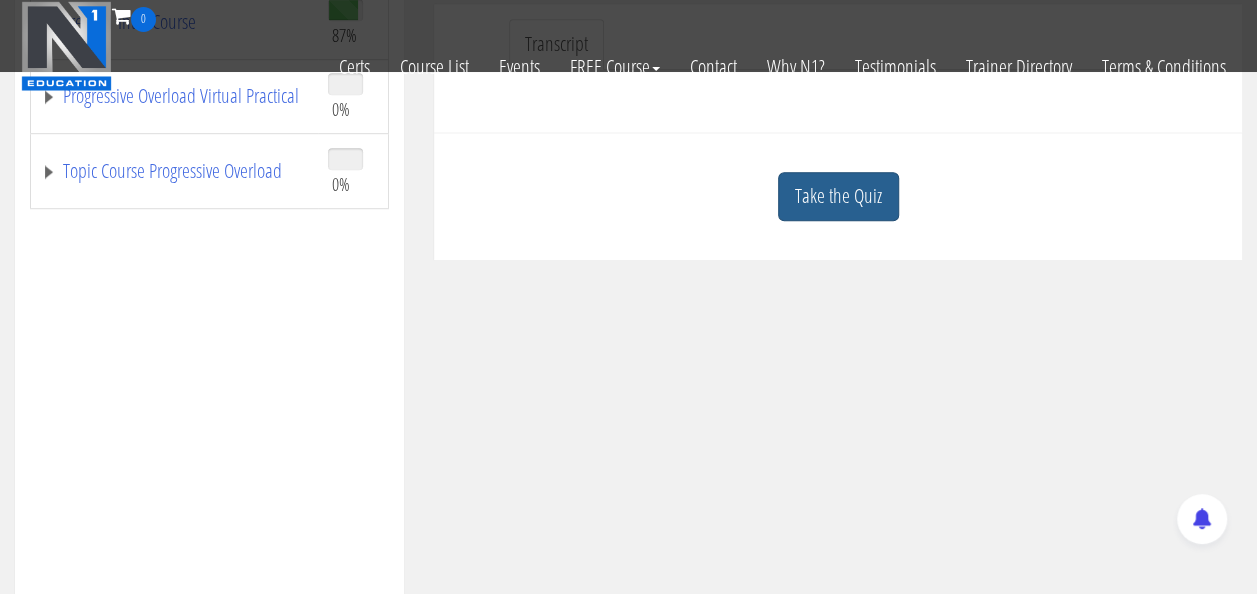 click on "Take the Quiz" at bounding box center [838, 196] 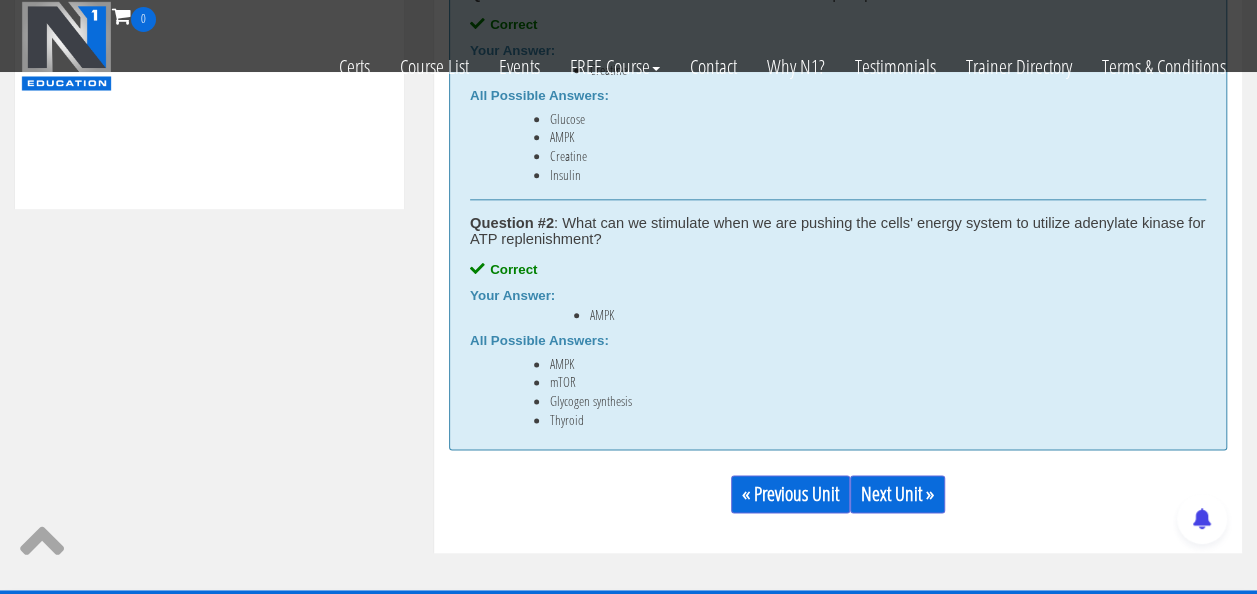 scroll, scrollTop: 1058, scrollLeft: 0, axis: vertical 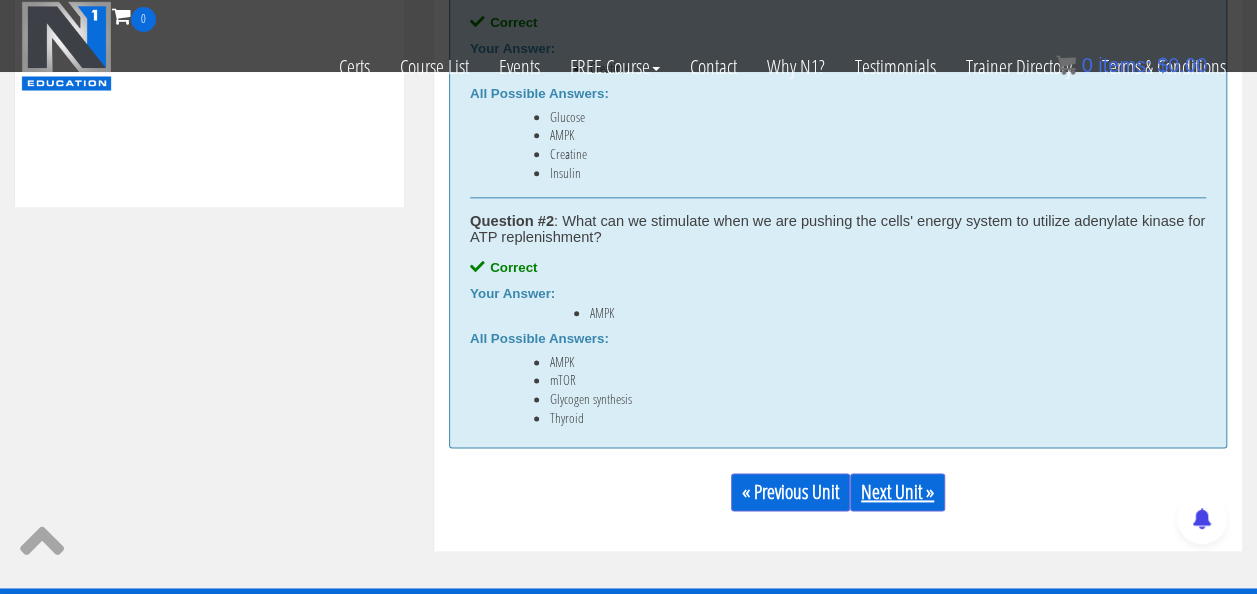click on "Next Unit »" at bounding box center [897, 492] 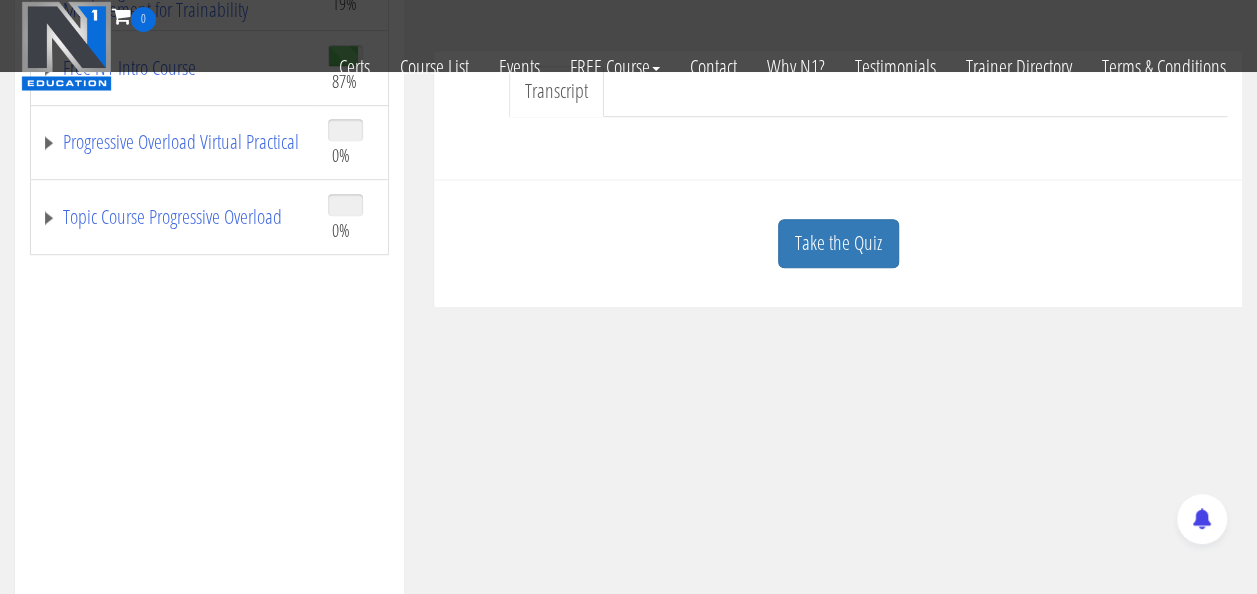 scroll, scrollTop: 549, scrollLeft: 0, axis: vertical 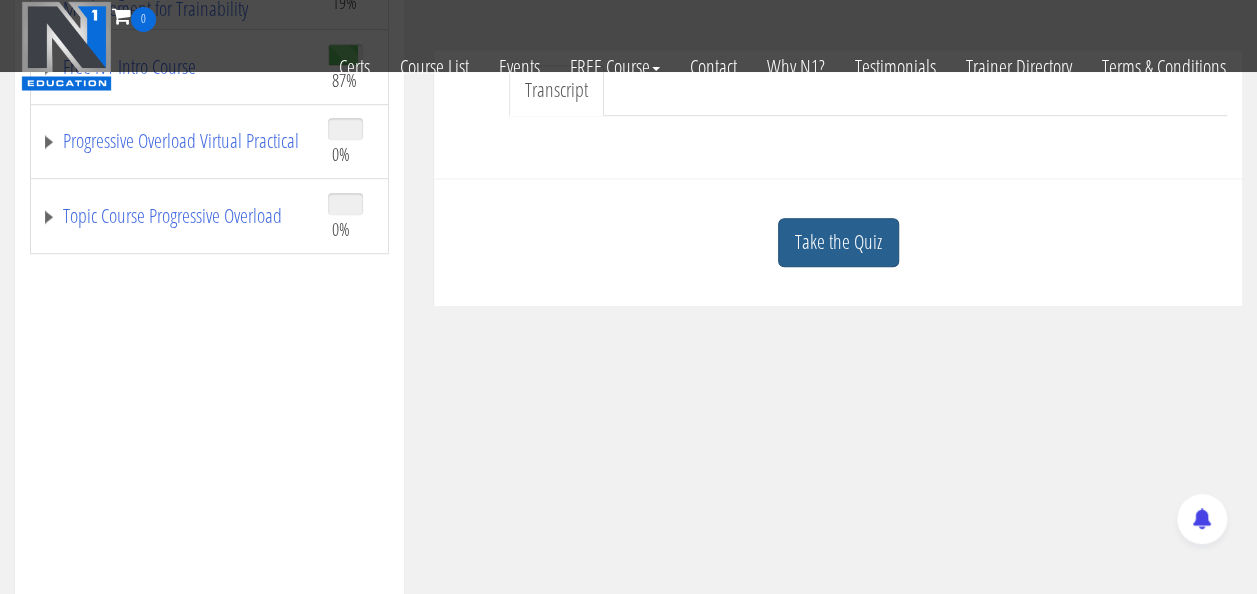click on "Take the Quiz" at bounding box center (838, 242) 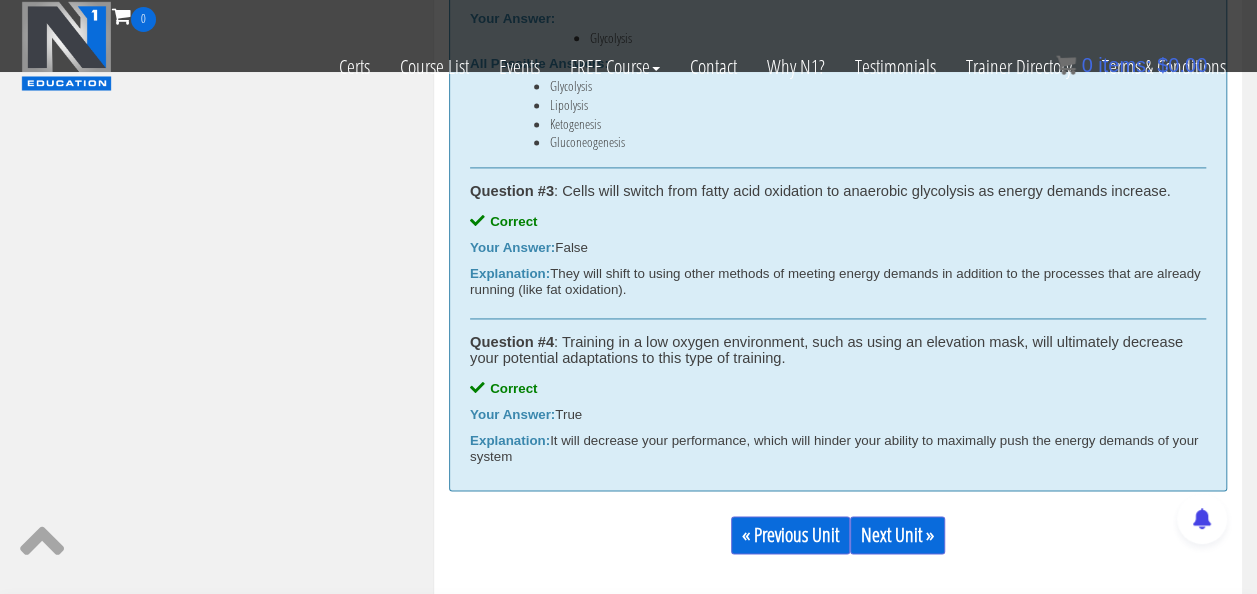 scroll, scrollTop: 1340, scrollLeft: 0, axis: vertical 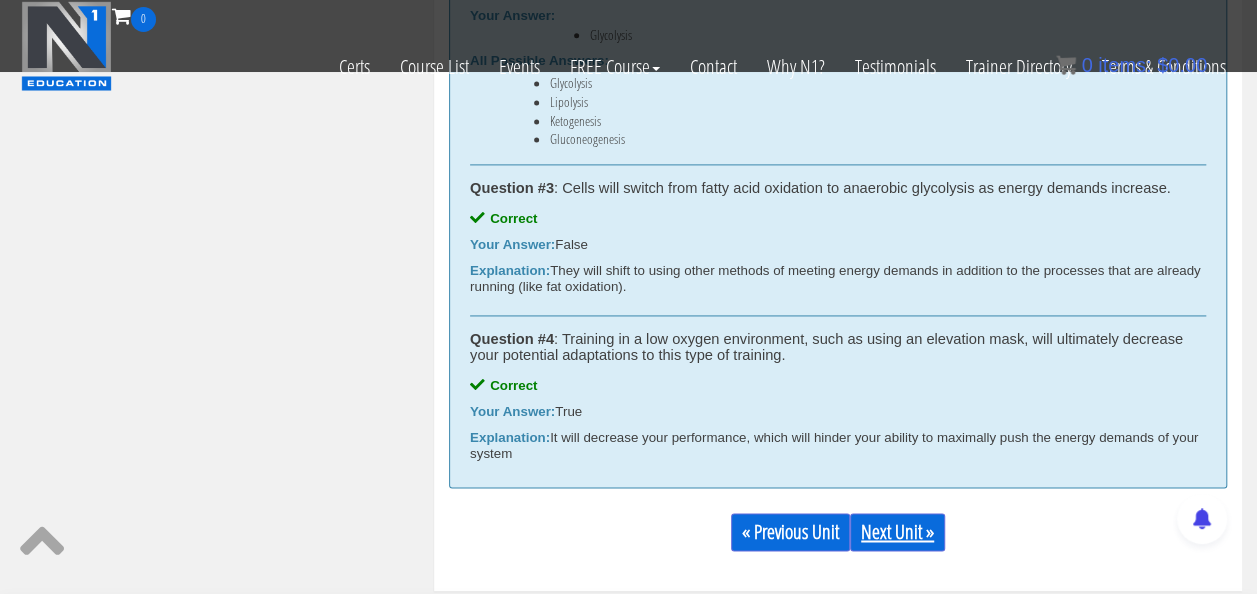 click on "Next Unit »" at bounding box center (897, 532) 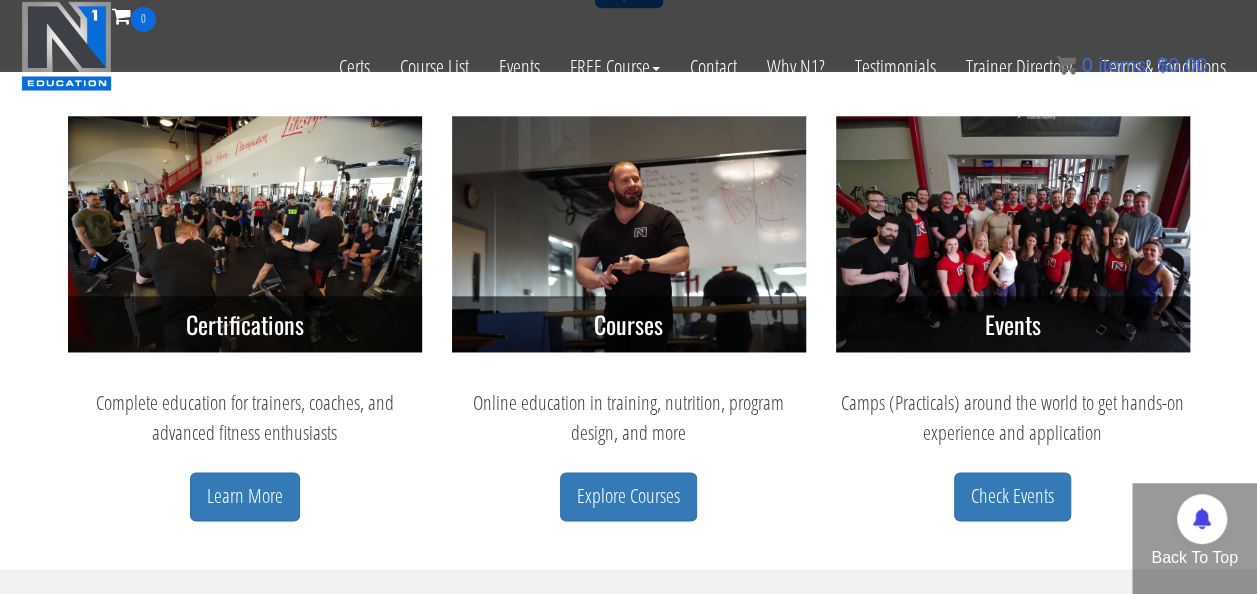 scroll, scrollTop: 946, scrollLeft: 0, axis: vertical 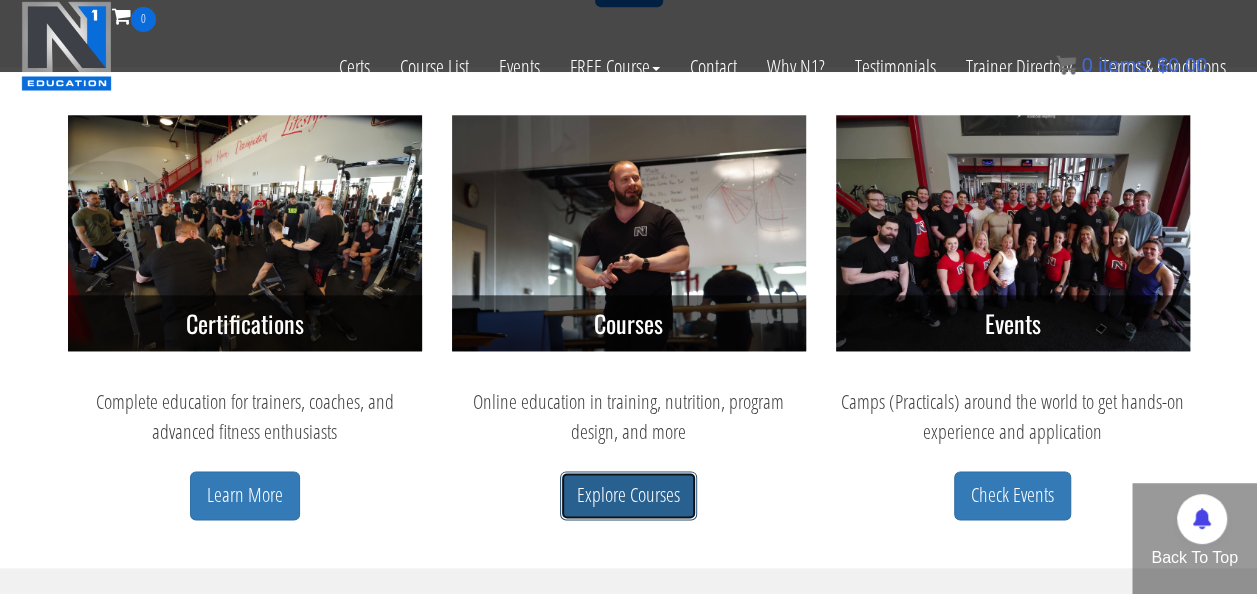 click on "Explore Courses" at bounding box center [628, 495] 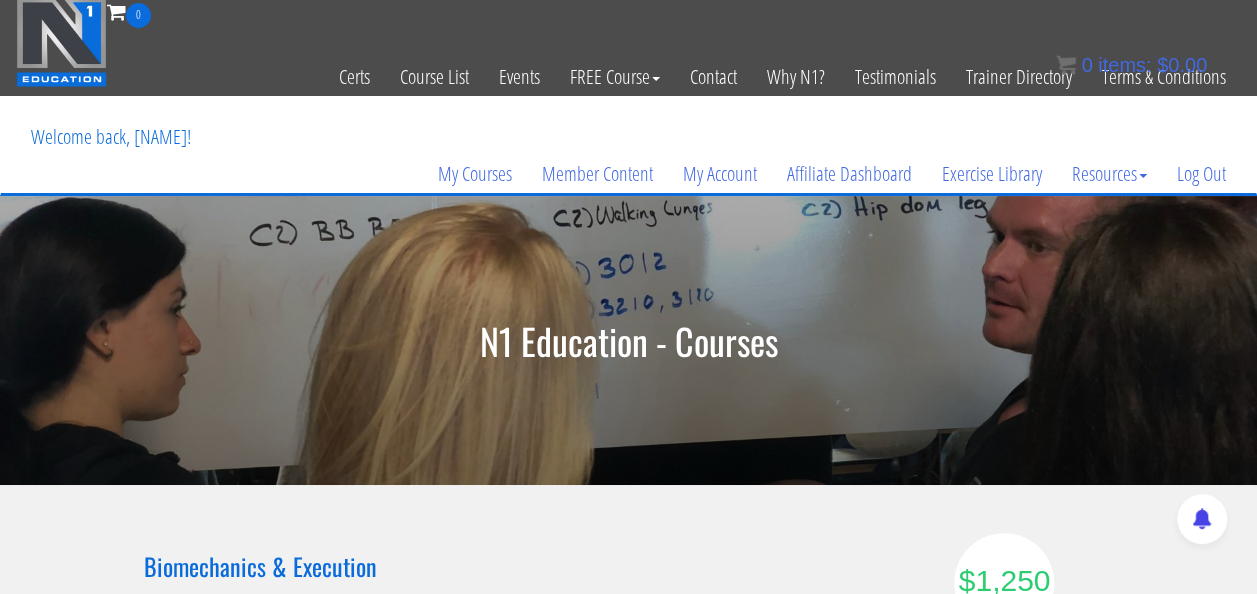 scroll, scrollTop: 0, scrollLeft: 0, axis: both 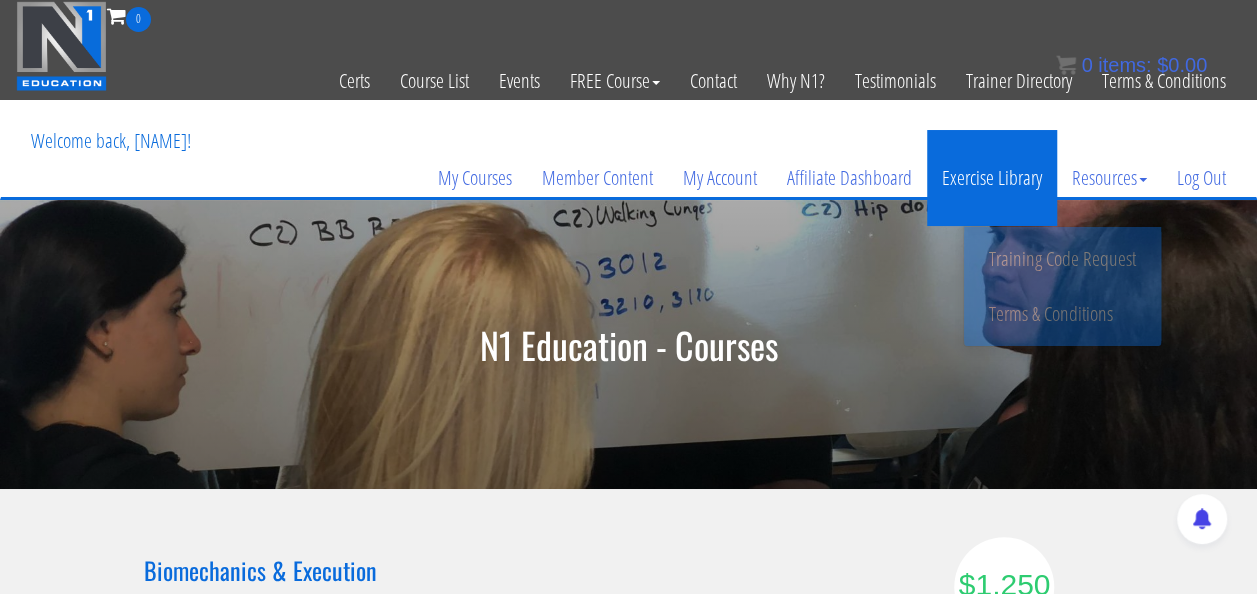 click on "Exercise Library" at bounding box center (992, 178) 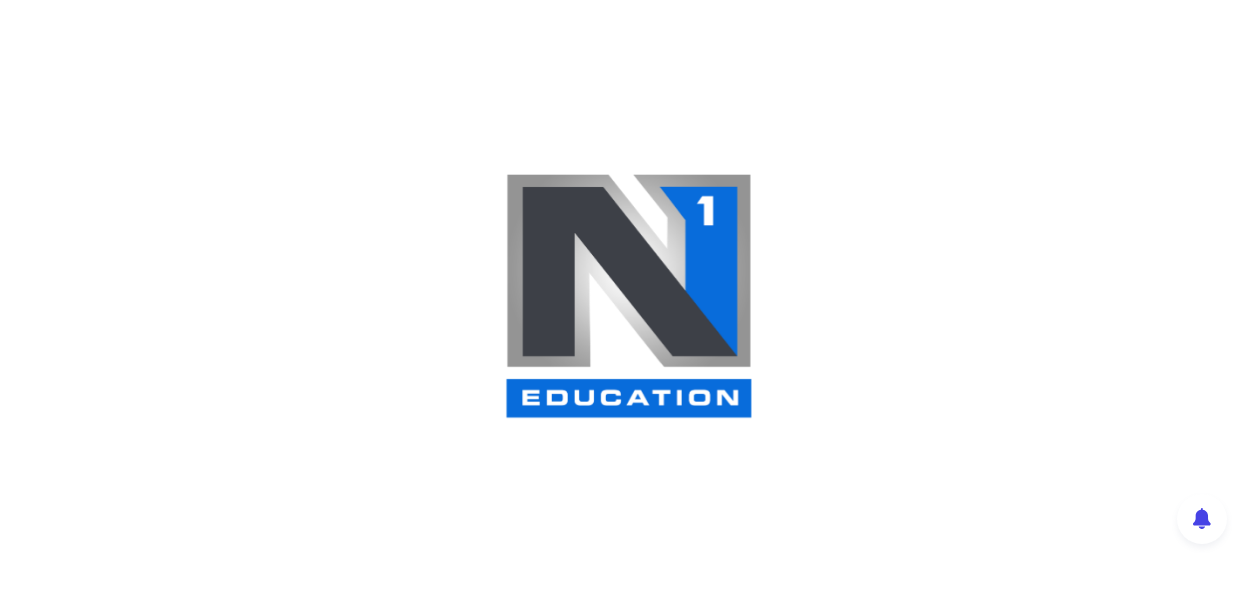 scroll, scrollTop: 0, scrollLeft: 0, axis: both 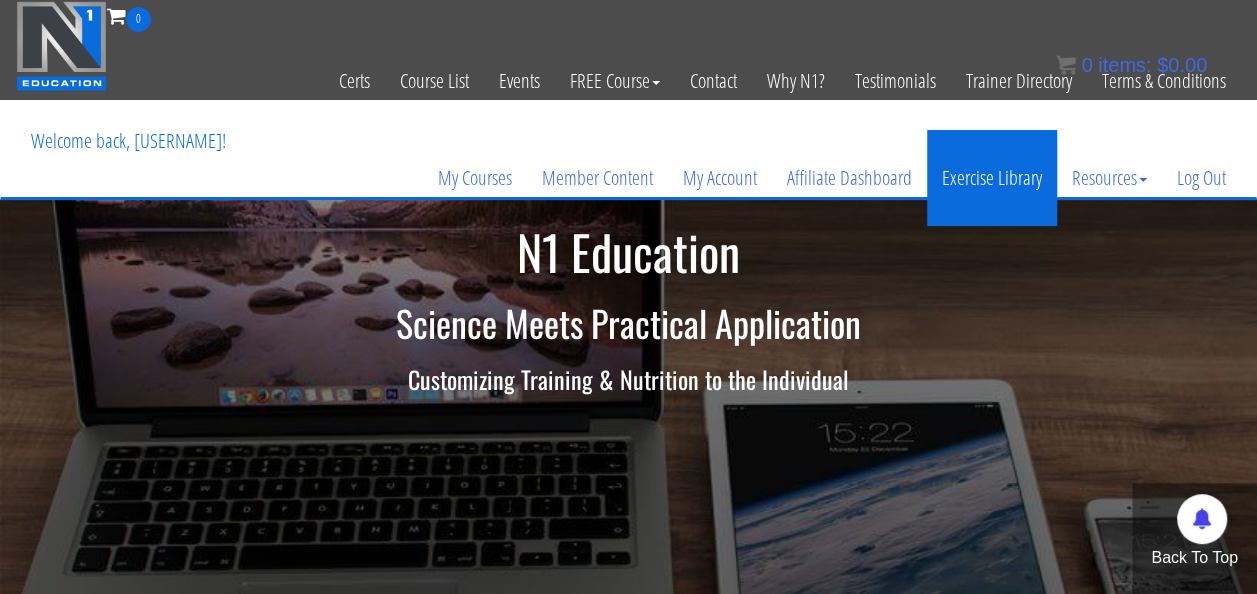 click on "Exercise Library" at bounding box center [992, 178] 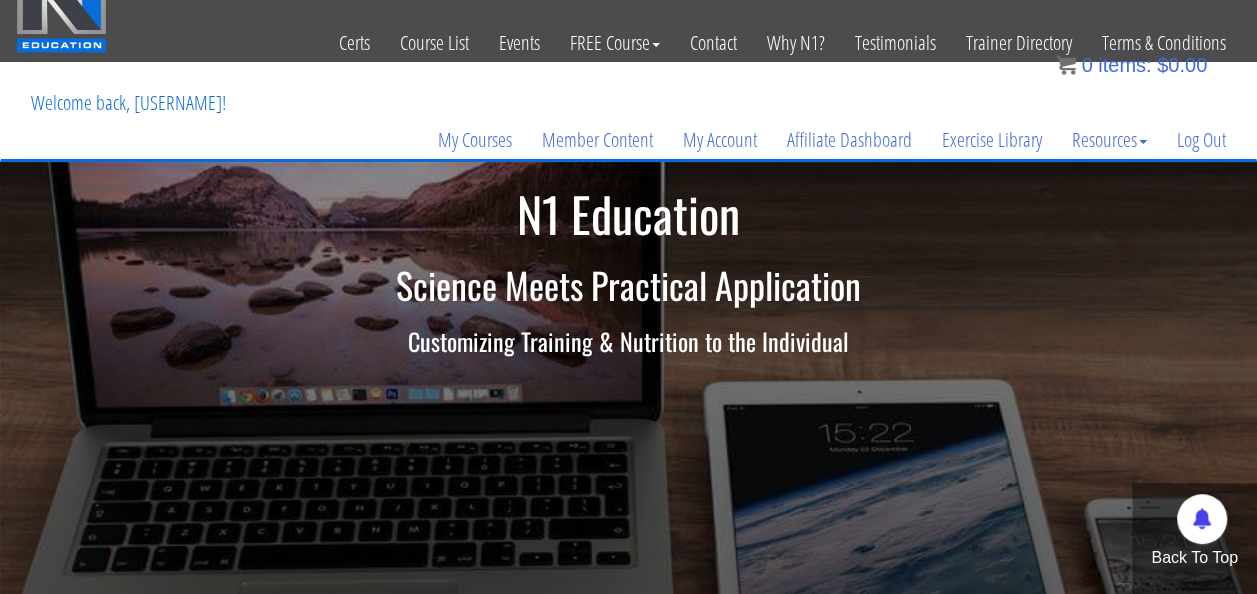 scroll, scrollTop: 0, scrollLeft: 0, axis: both 